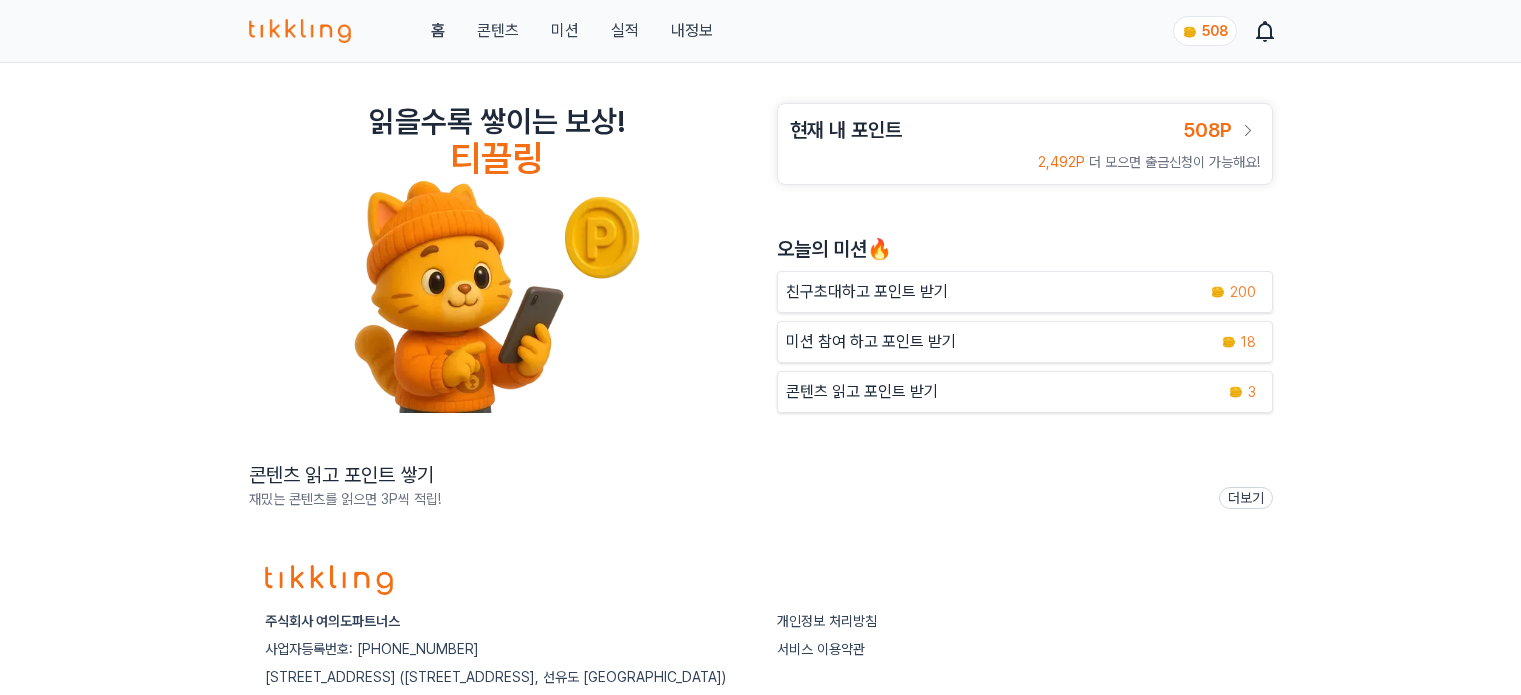 scroll, scrollTop: 0, scrollLeft: 0, axis: both 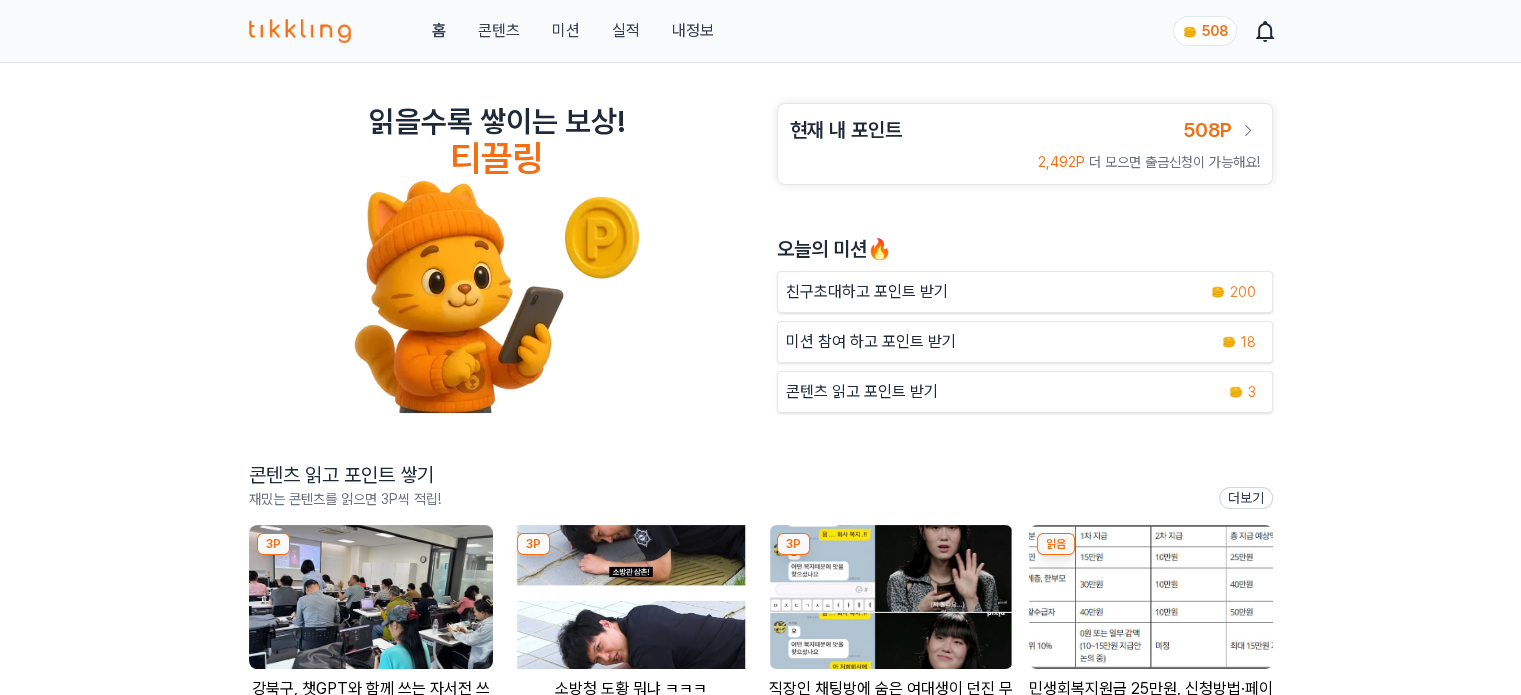 click on "미션" at bounding box center [565, 31] 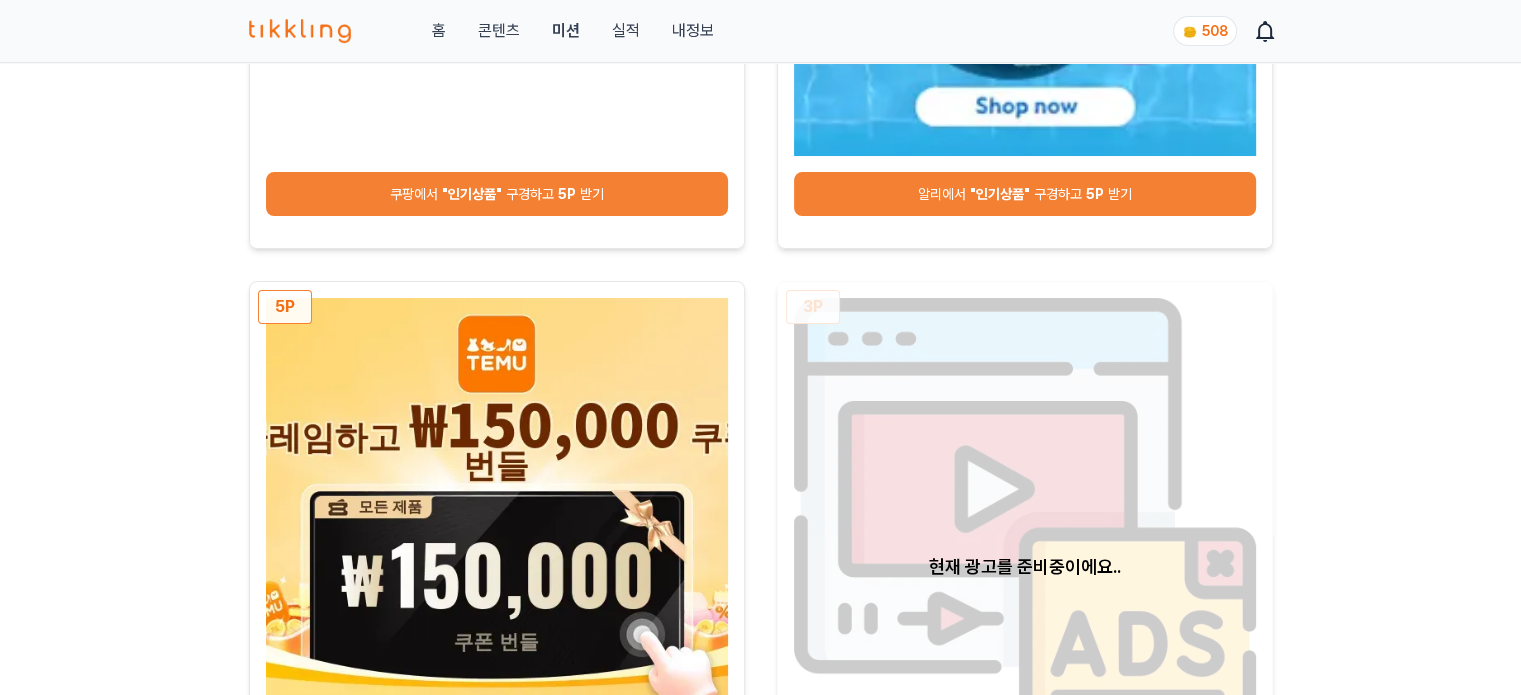 scroll, scrollTop: 600, scrollLeft: 0, axis: vertical 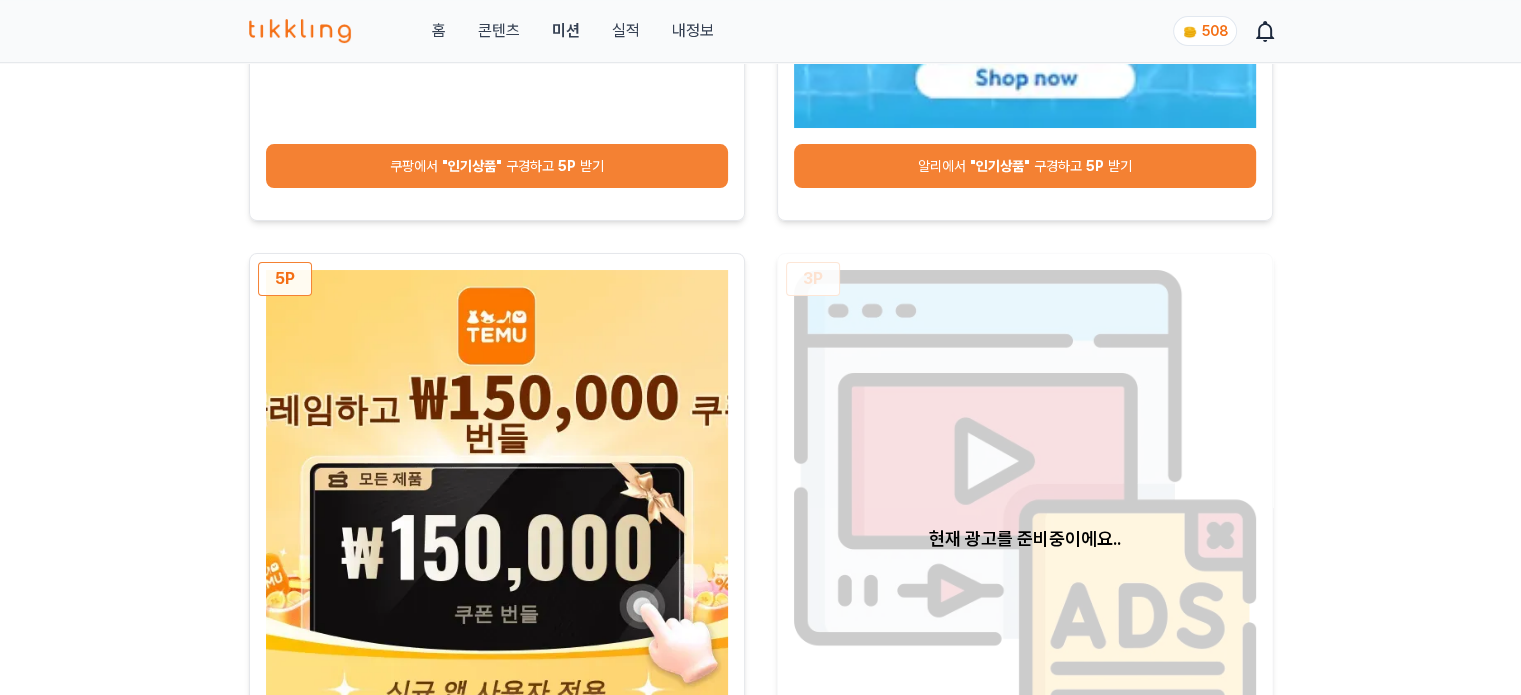 click on ""인기상품"" at bounding box center [472, 166] 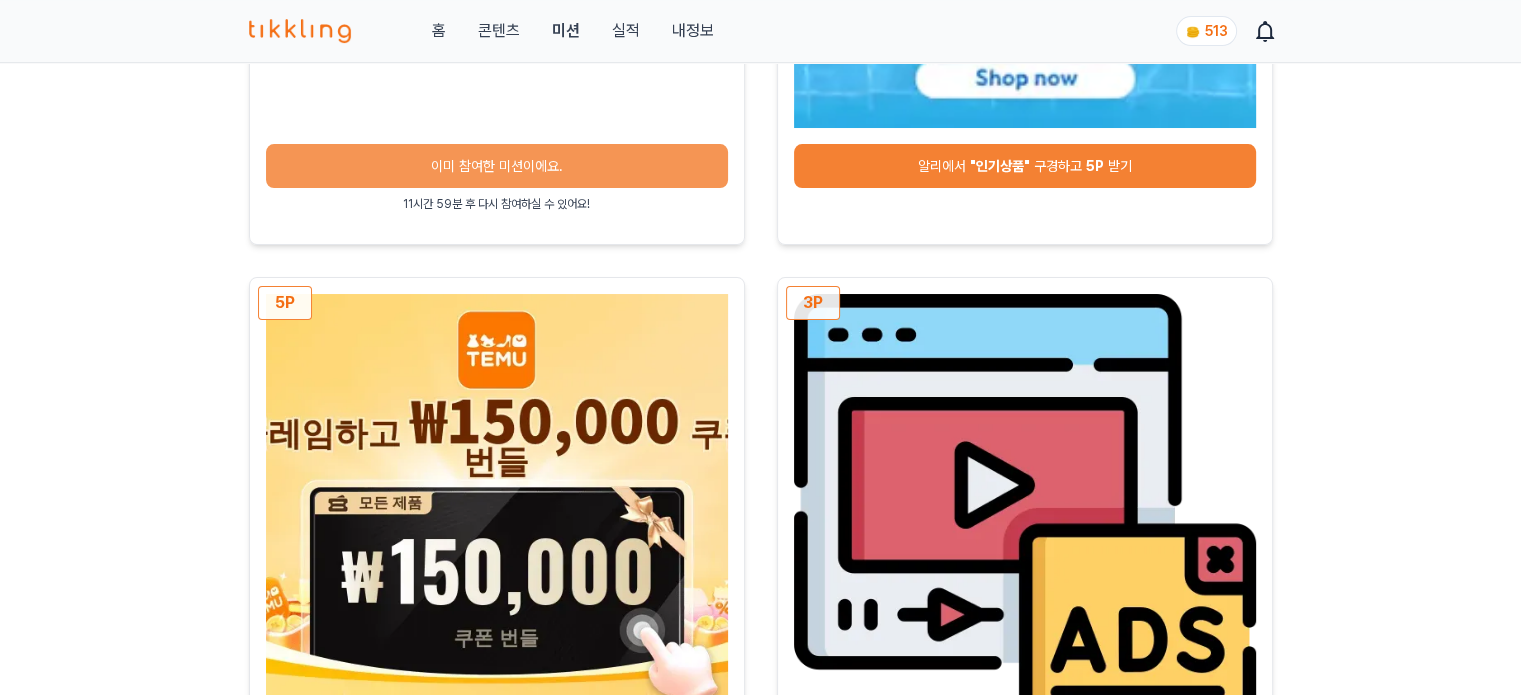 click on "알리에서 "인기상품"  구경하고  5P  받기" at bounding box center (1025, 166) 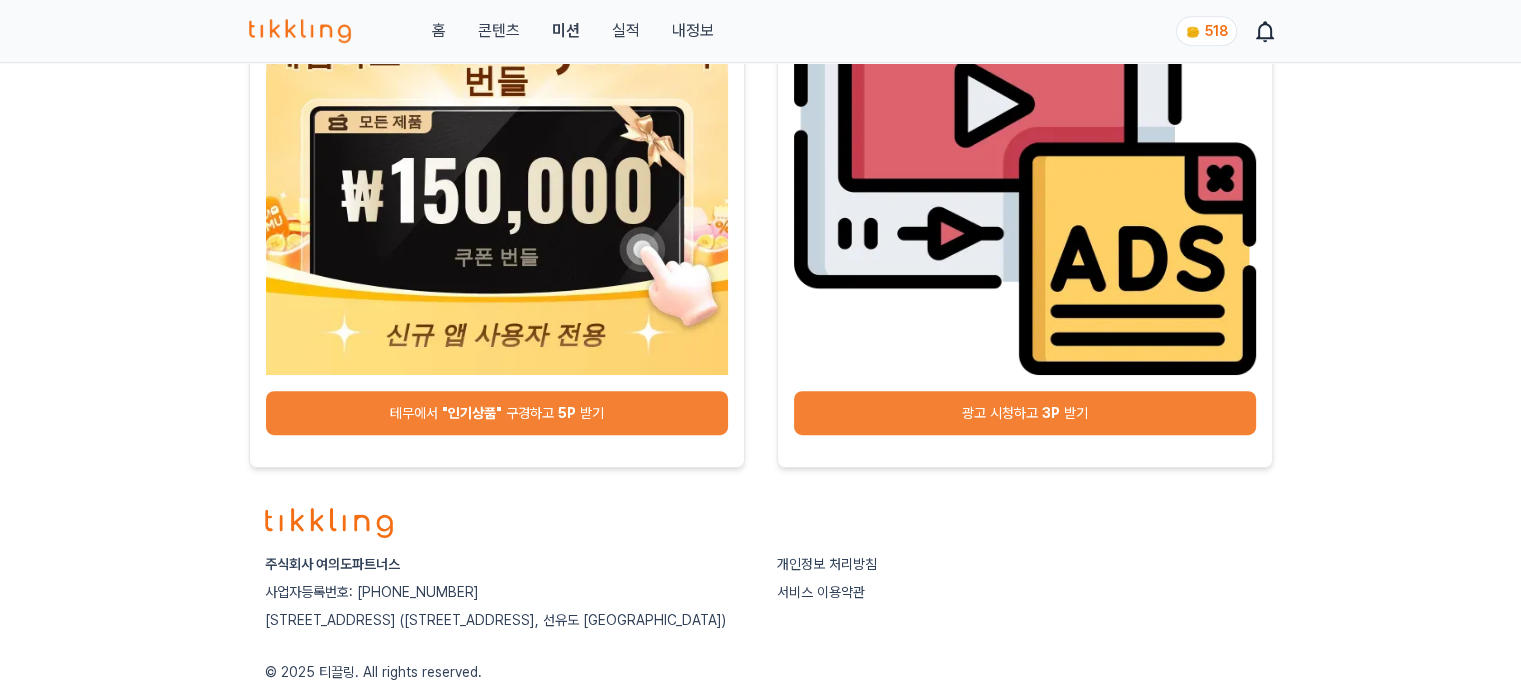 scroll, scrollTop: 1000, scrollLeft: 0, axis: vertical 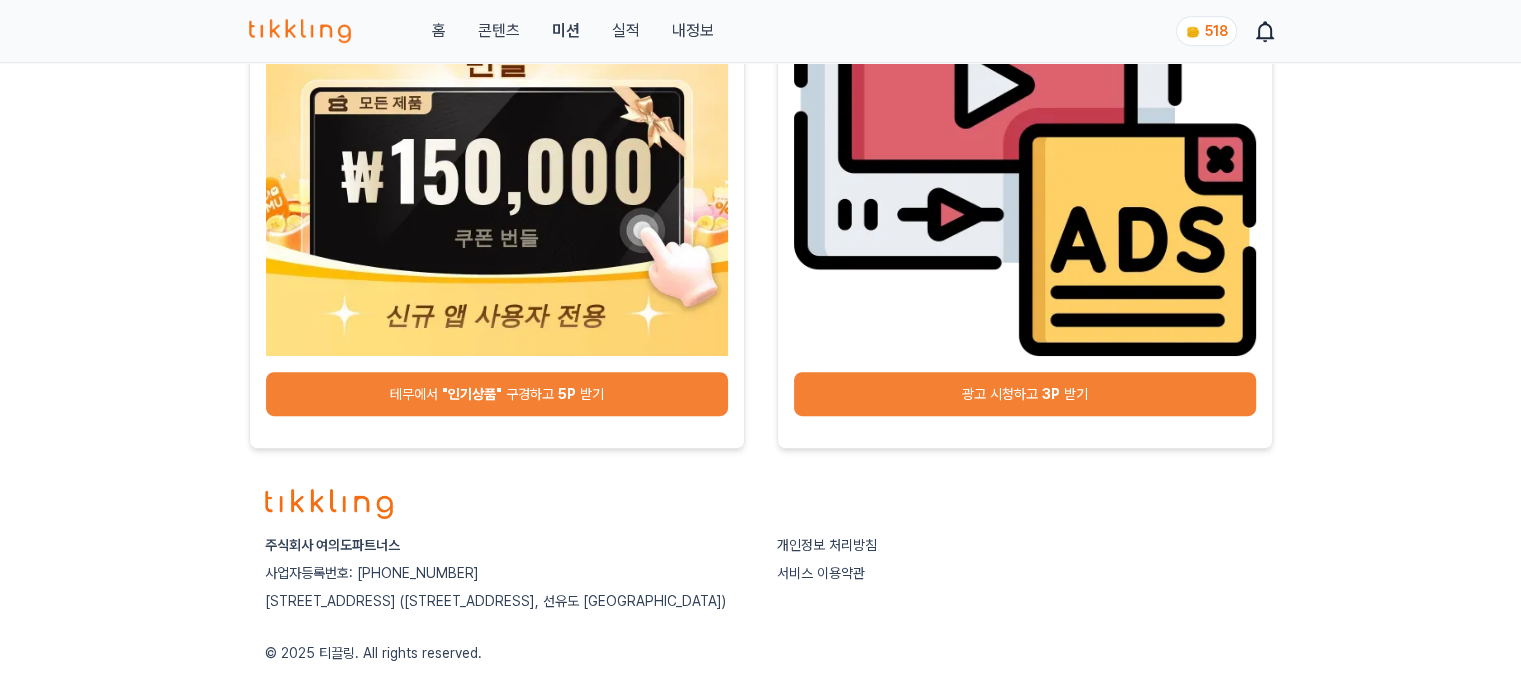 click on "5P" at bounding box center (567, 394) 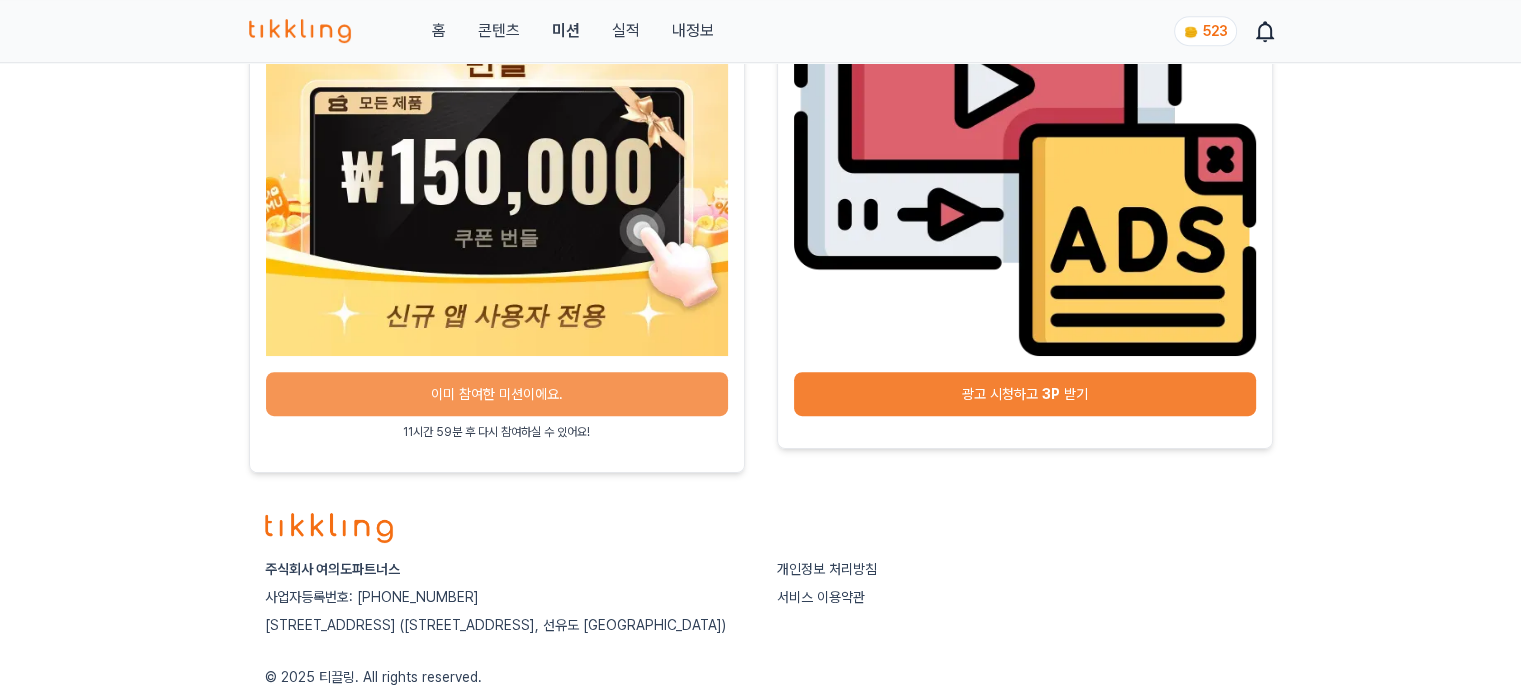 click on "광고 시청하고  3P  받기" at bounding box center (1025, 394) 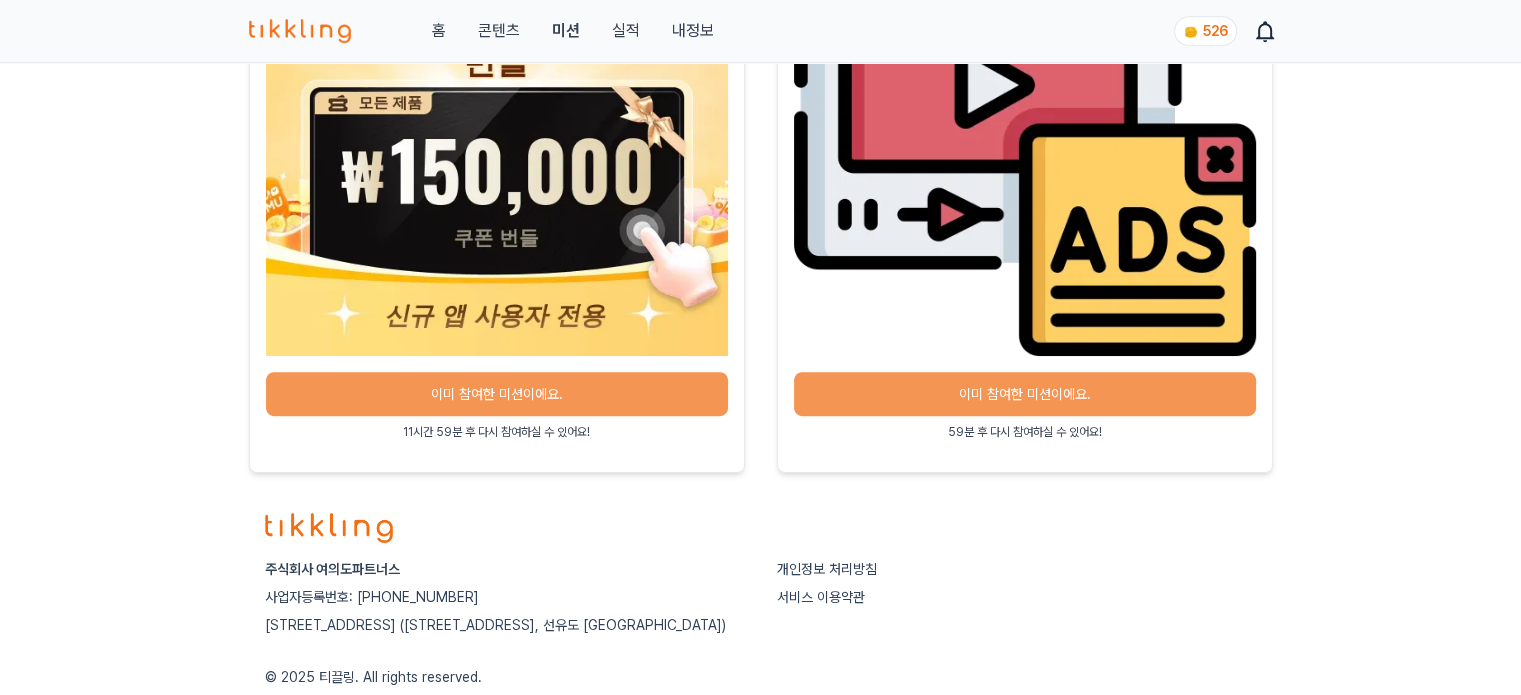 click on "콘텐츠" at bounding box center [498, 31] 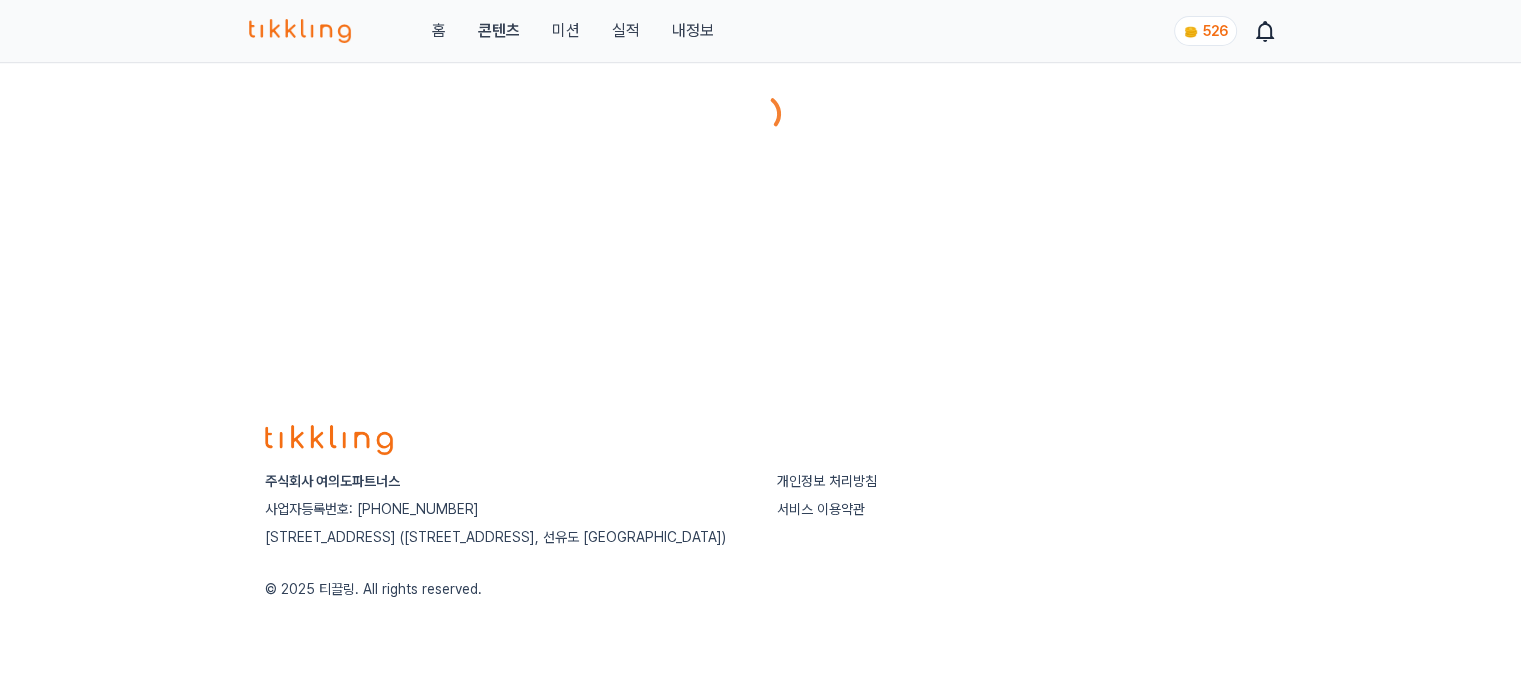 scroll, scrollTop: 0, scrollLeft: 0, axis: both 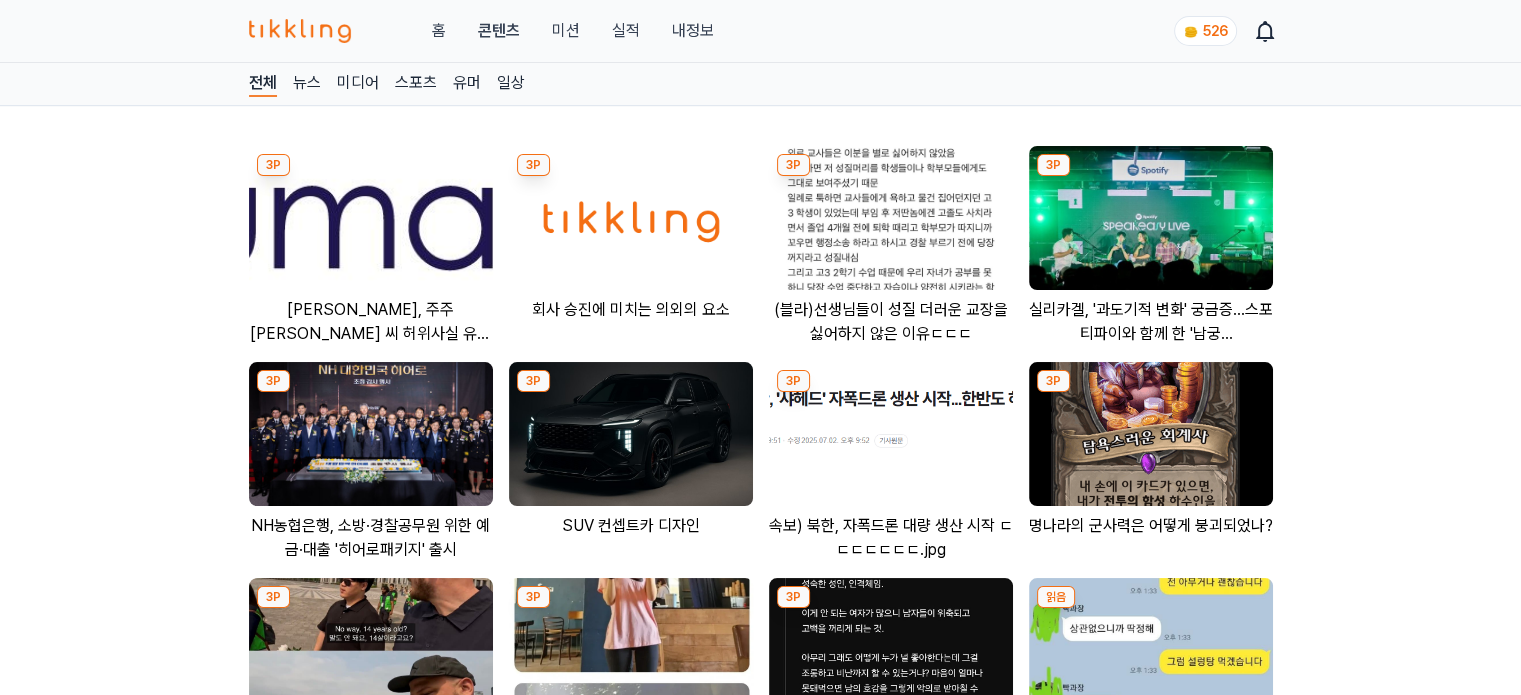 click at bounding box center (371, 218) 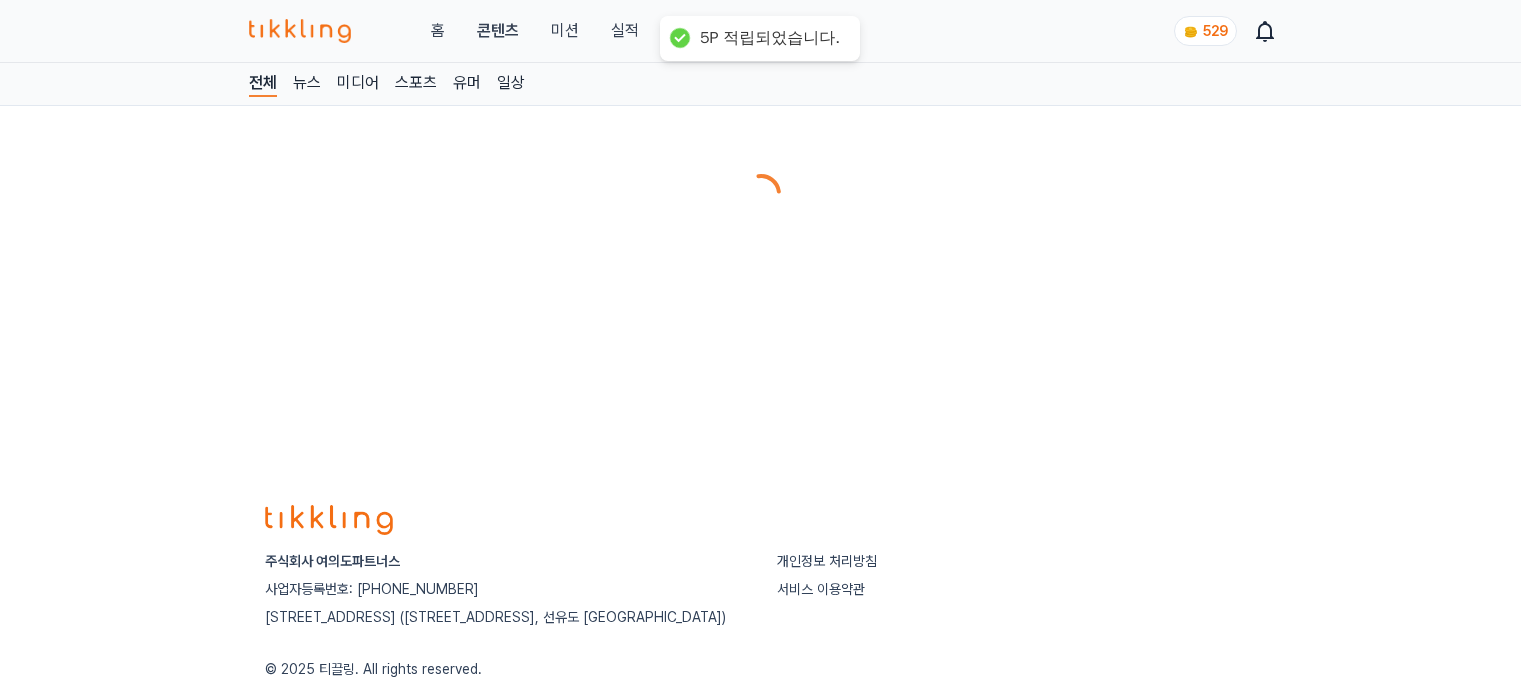 scroll, scrollTop: 0, scrollLeft: 0, axis: both 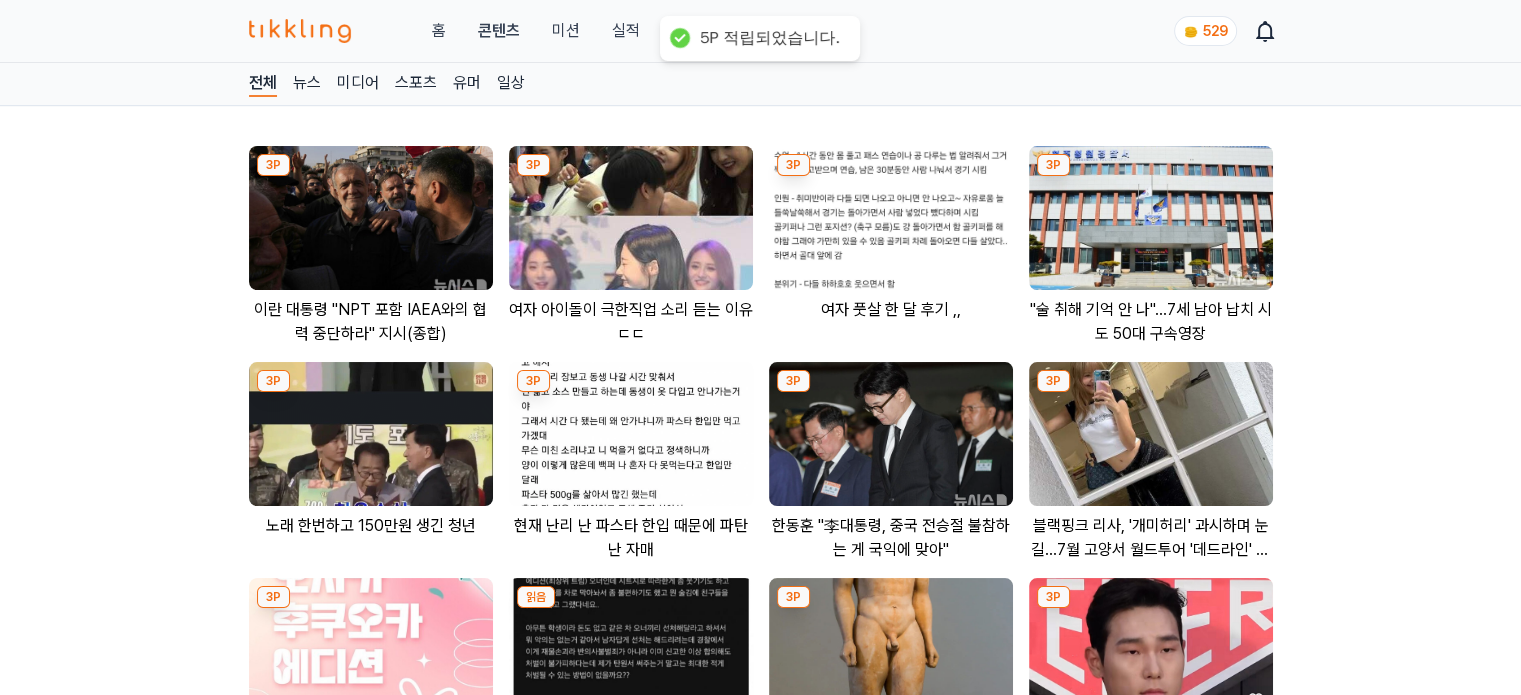 click at bounding box center [631, 218] 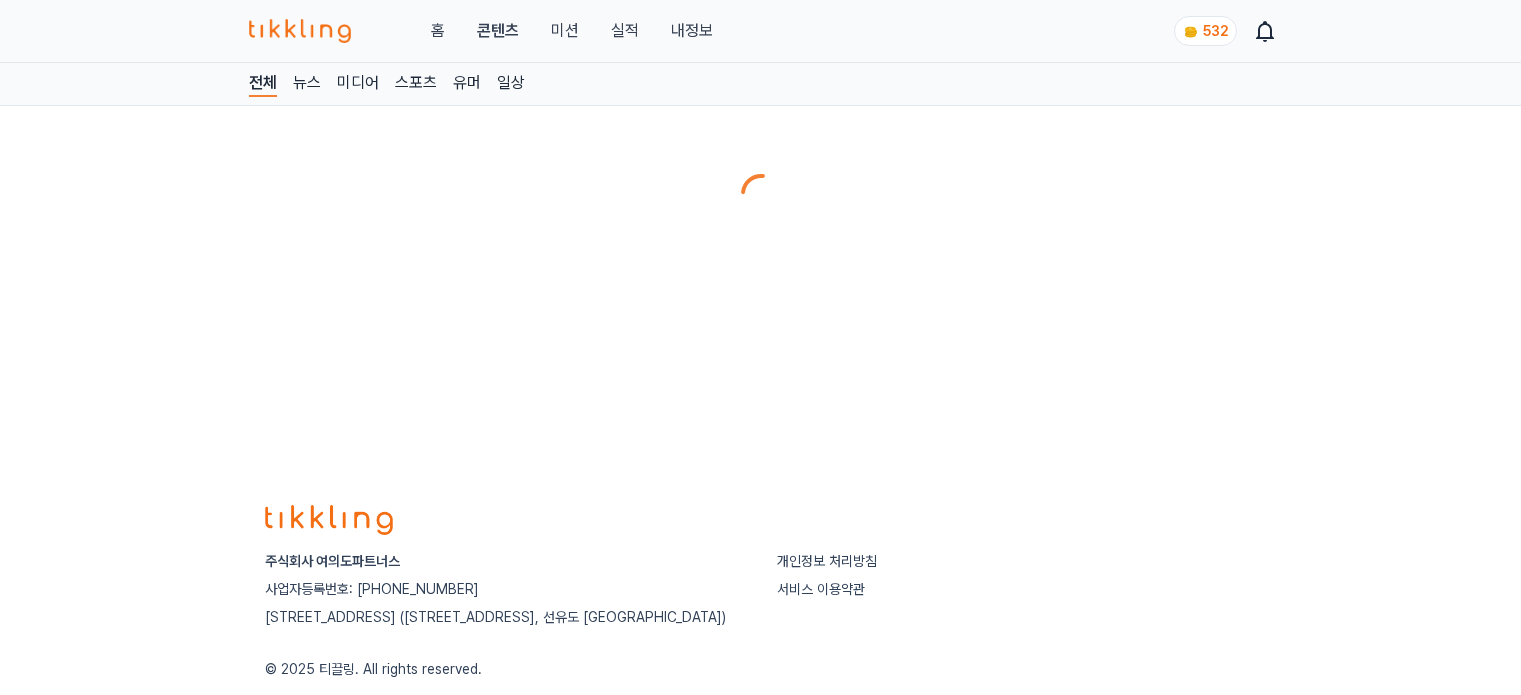scroll, scrollTop: 0, scrollLeft: 0, axis: both 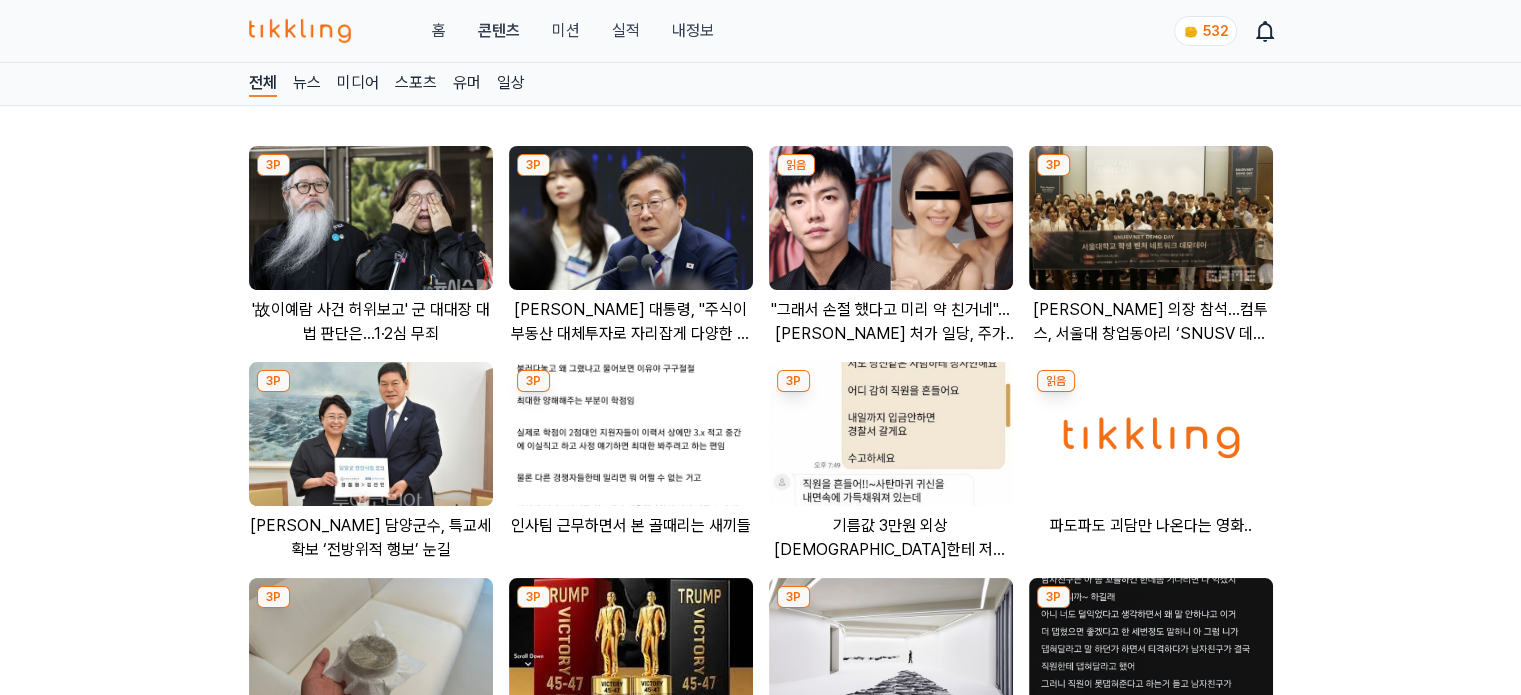 click at bounding box center [631, 218] 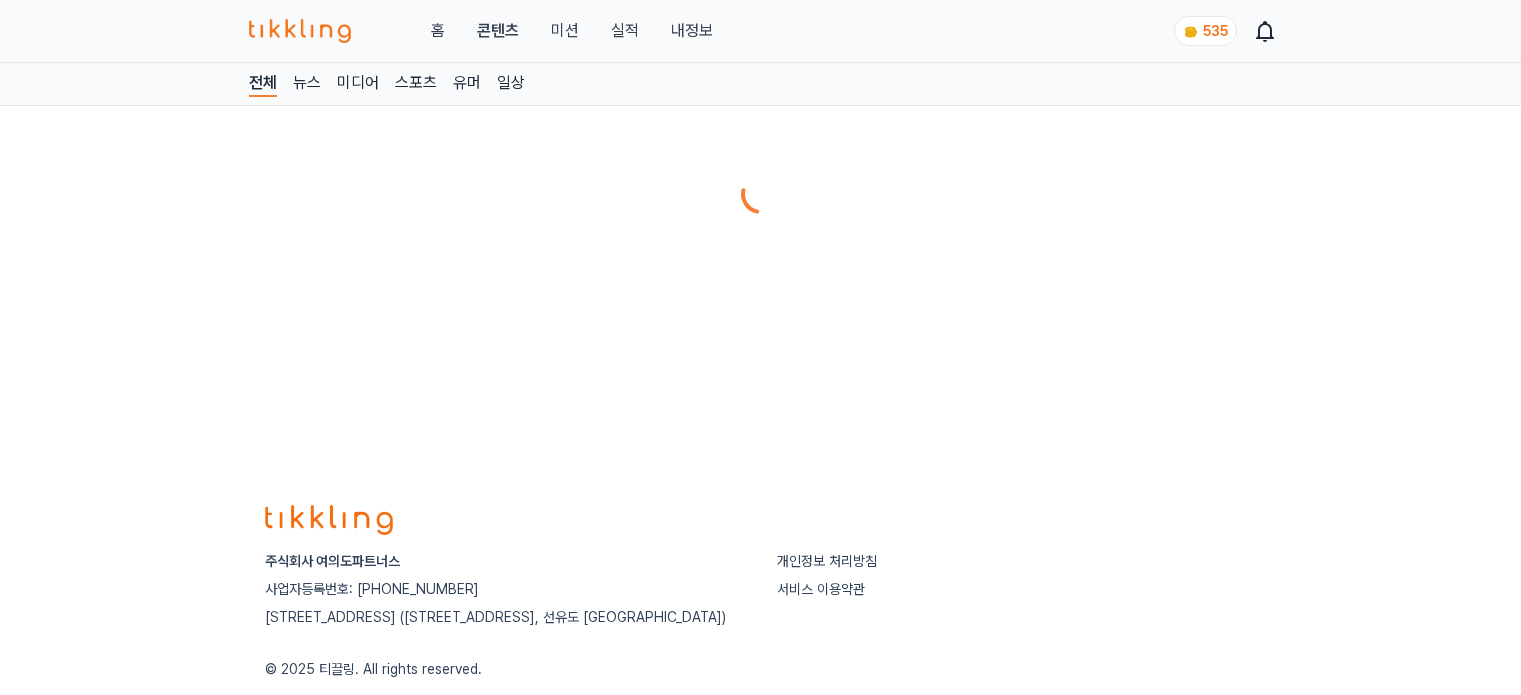 scroll, scrollTop: 0, scrollLeft: 0, axis: both 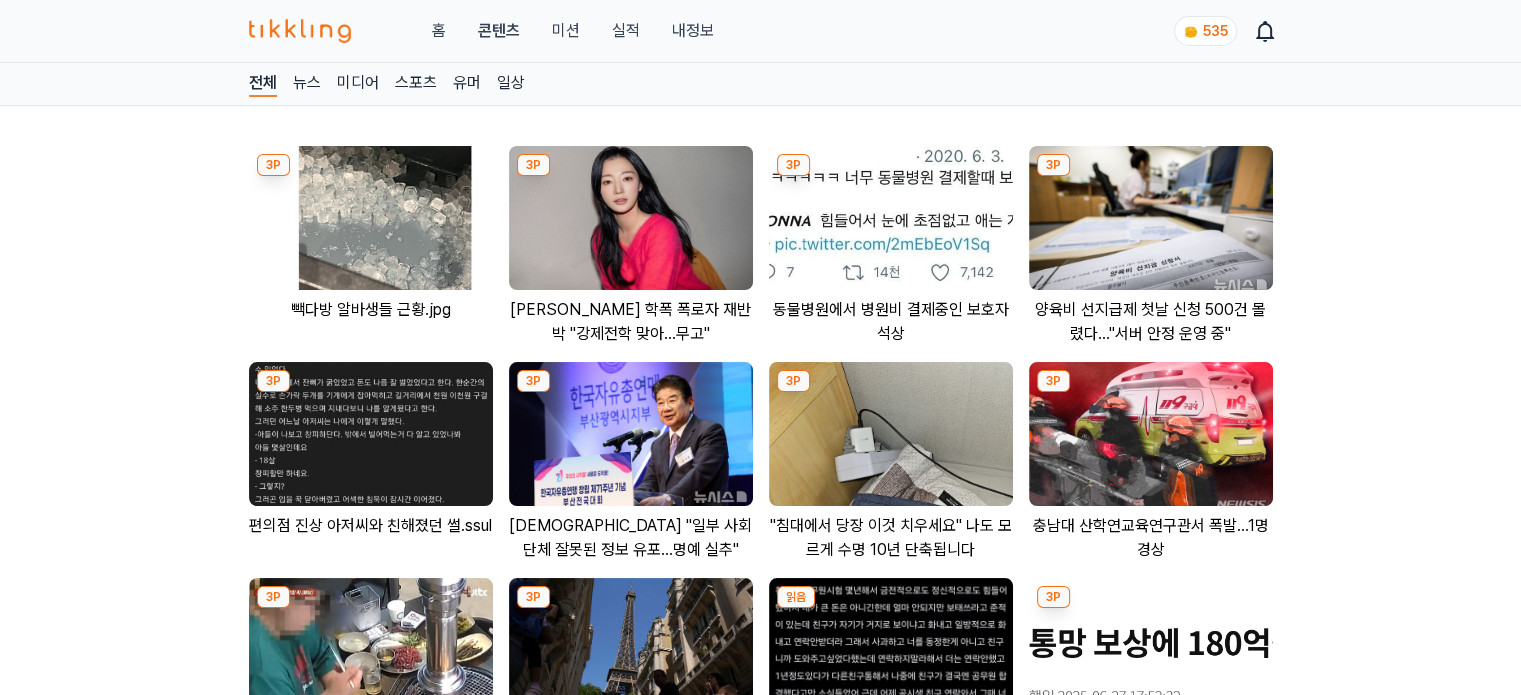 click at bounding box center (631, 434) 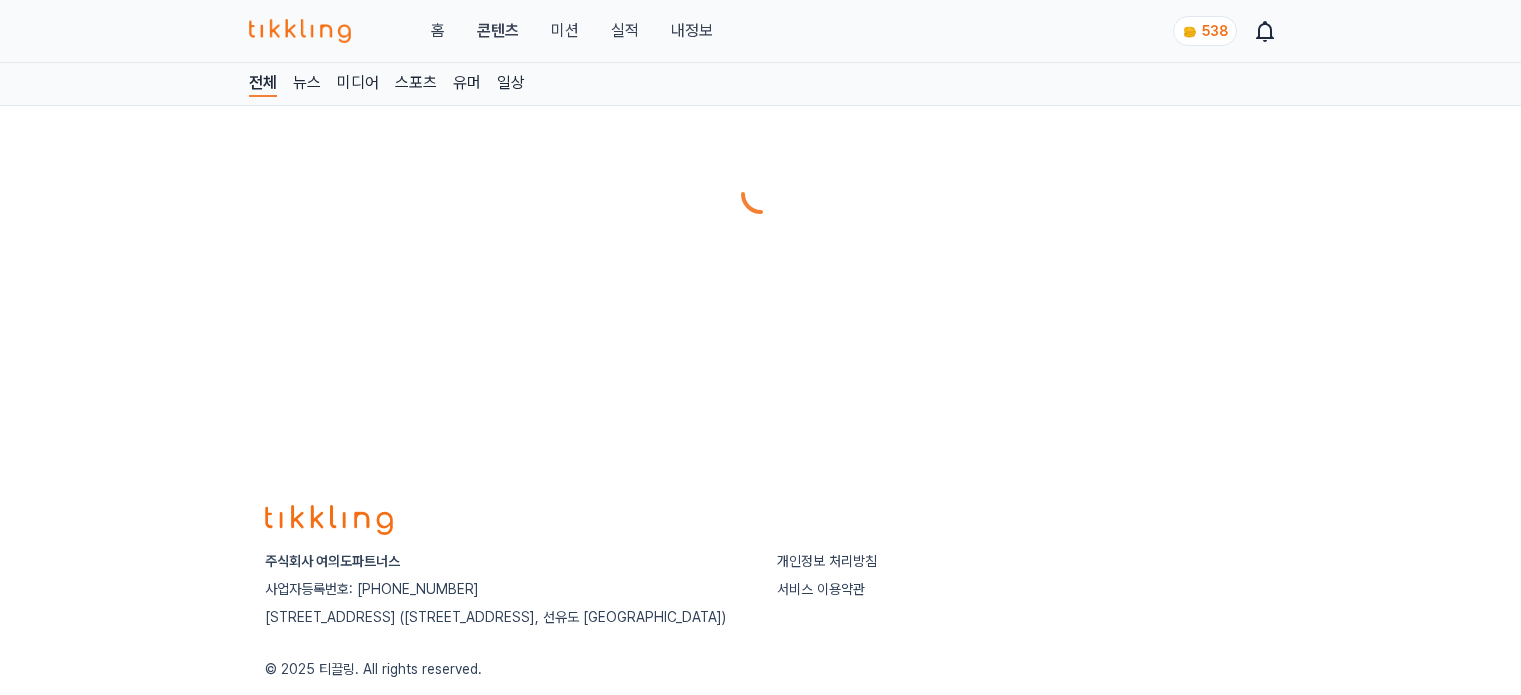 scroll, scrollTop: 0, scrollLeft: 0, axis: both 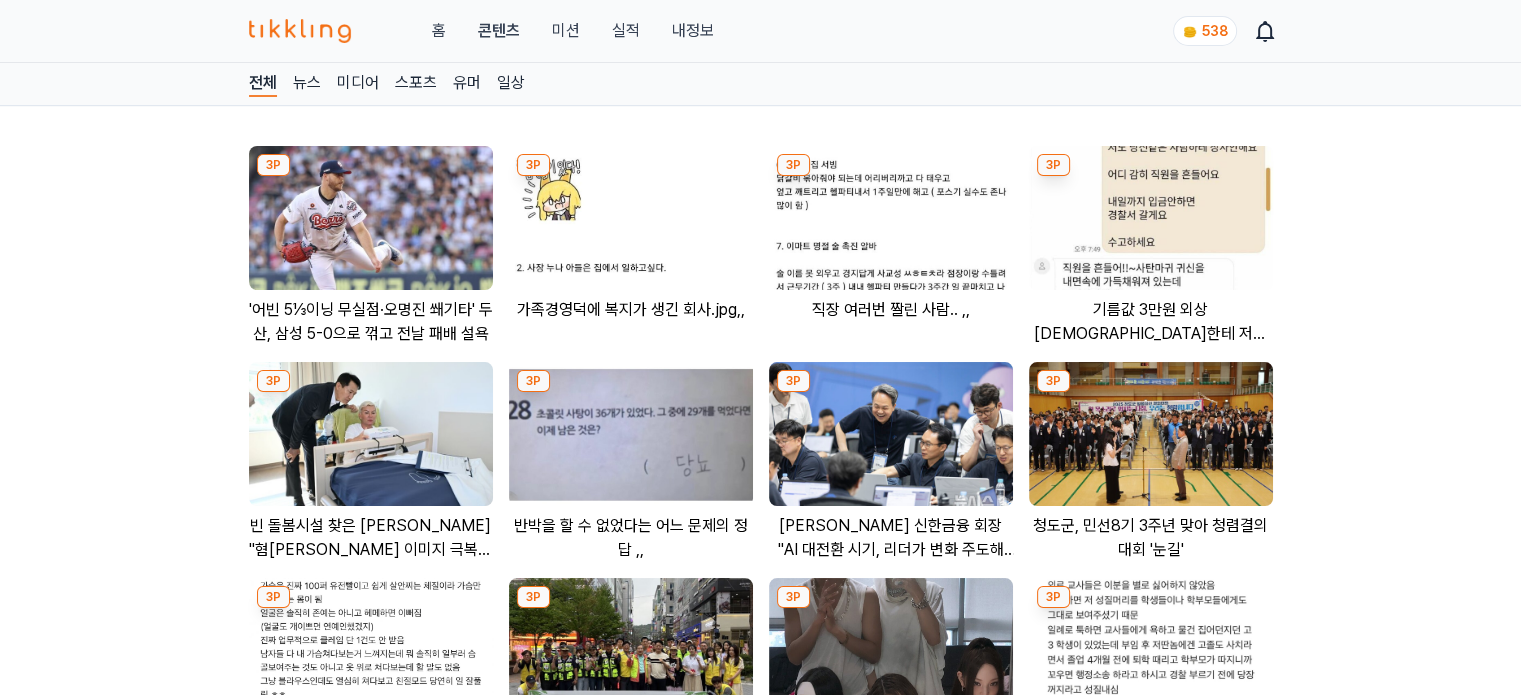 click at bounding box center (891, 434) 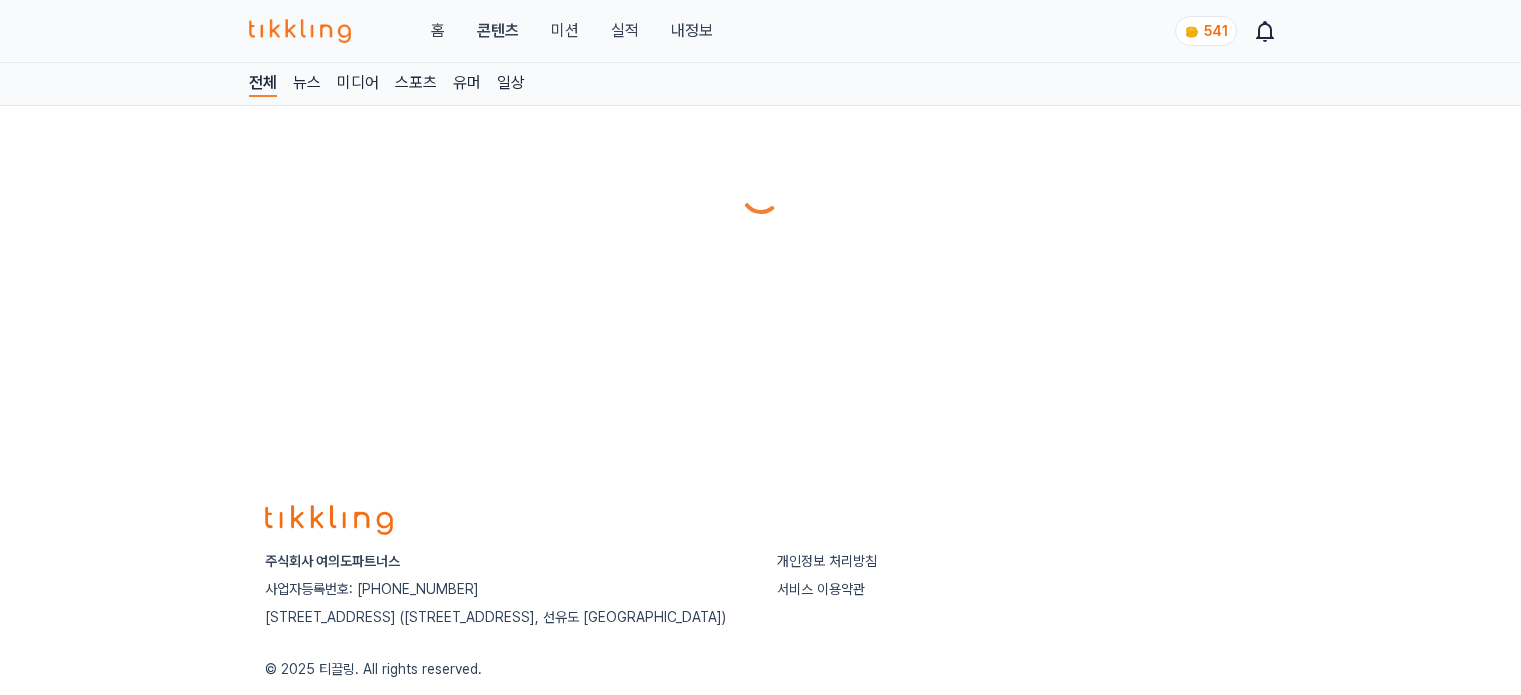 scroll, scrollTop: 0, scrollLeft: 0, axis: both 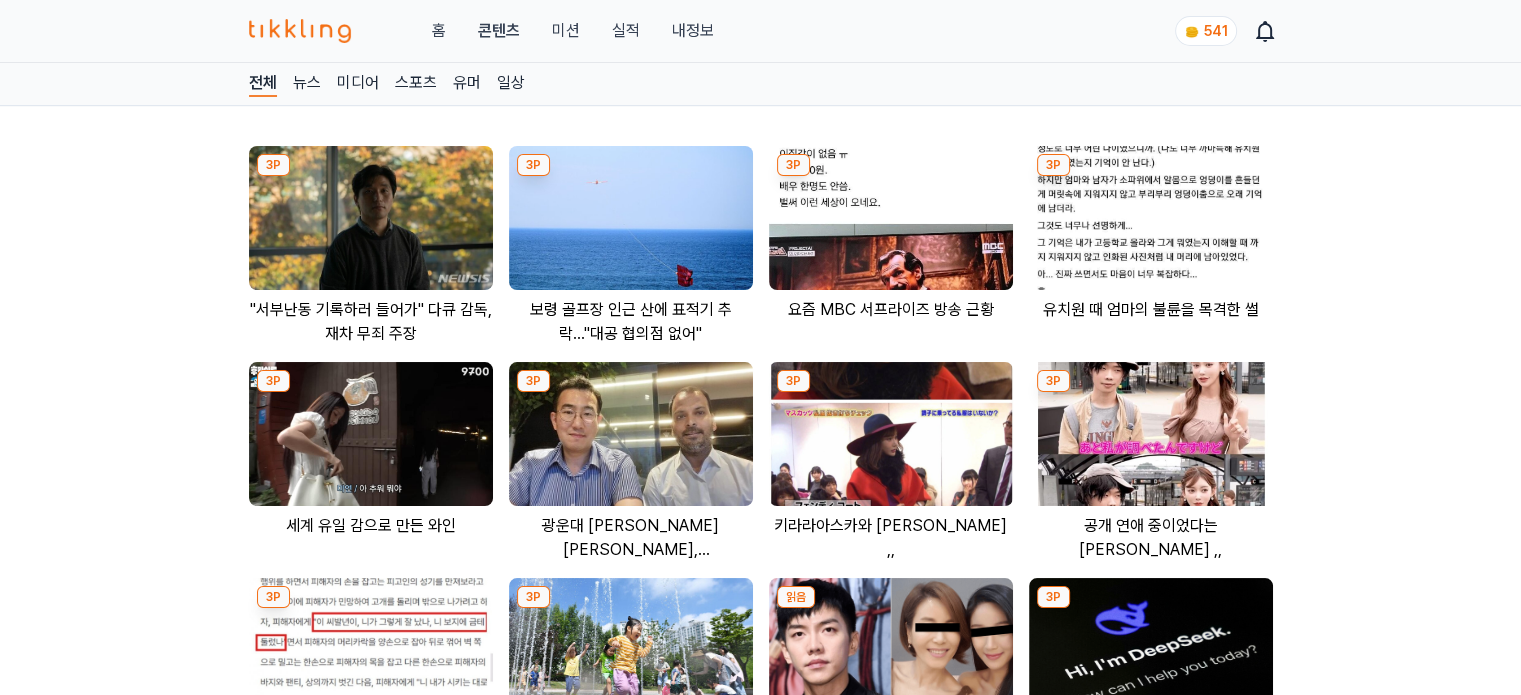 click at bounding box center (631, 434) 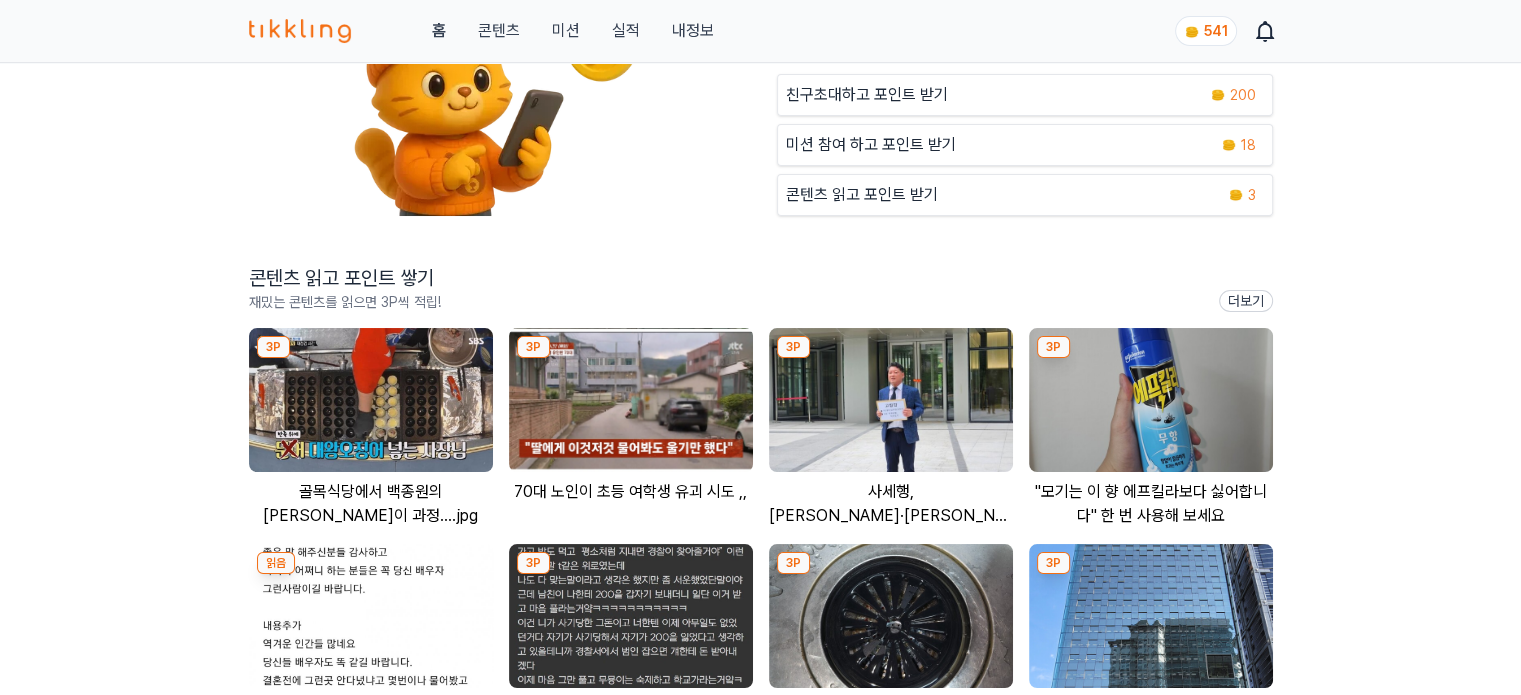 scroll, scrollTop: 200, scrollLeft: 0, axis: vertical 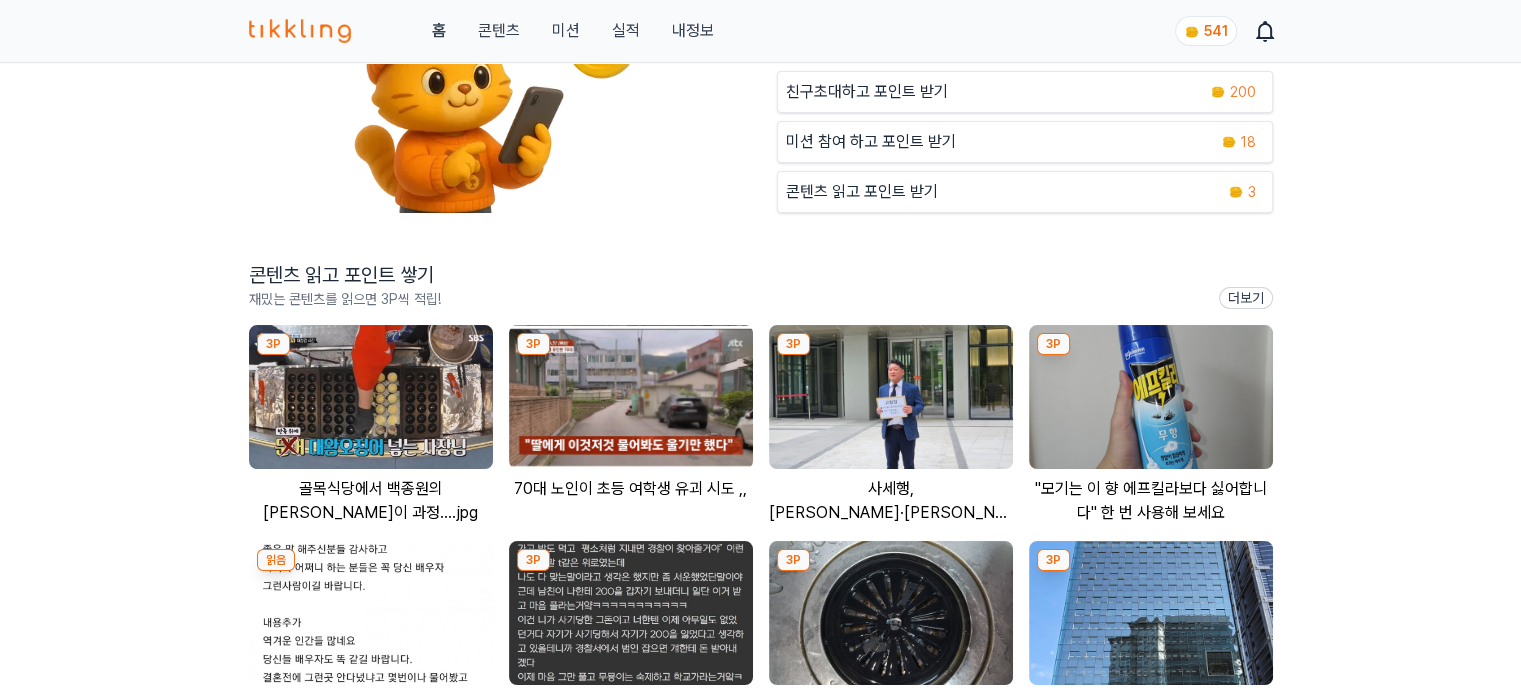 click at bounding box center [371, 397] 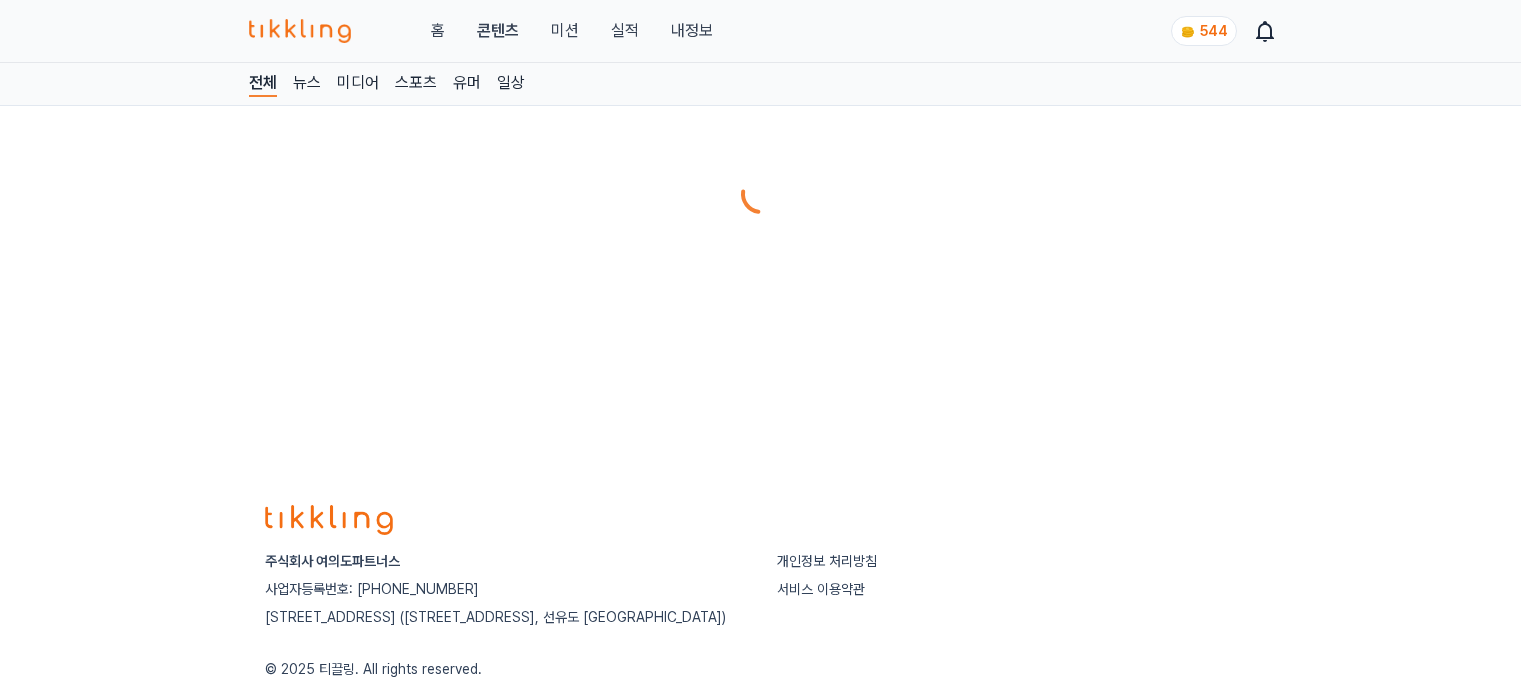 scroll, scrollTop: 0, scrollLeft: 0, axis: both 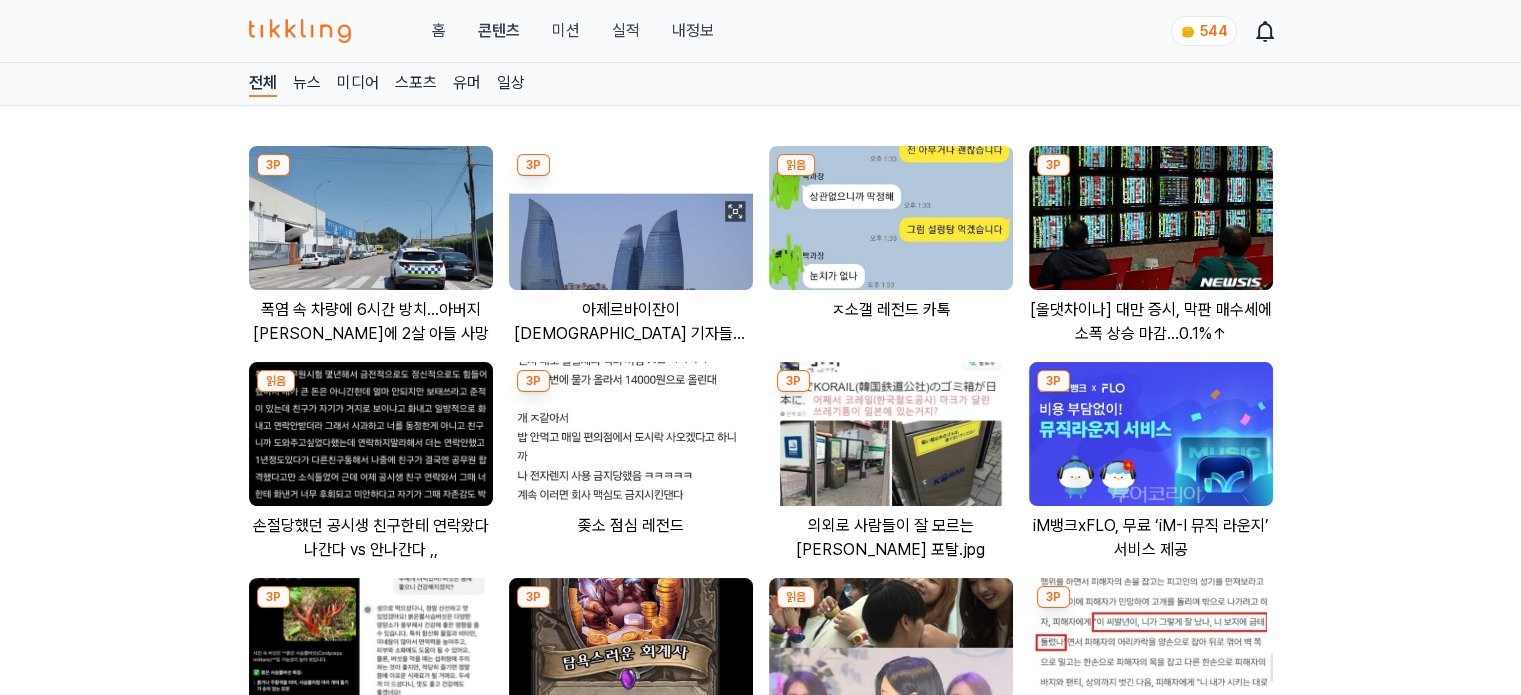 click at bounding box center (371, 218) 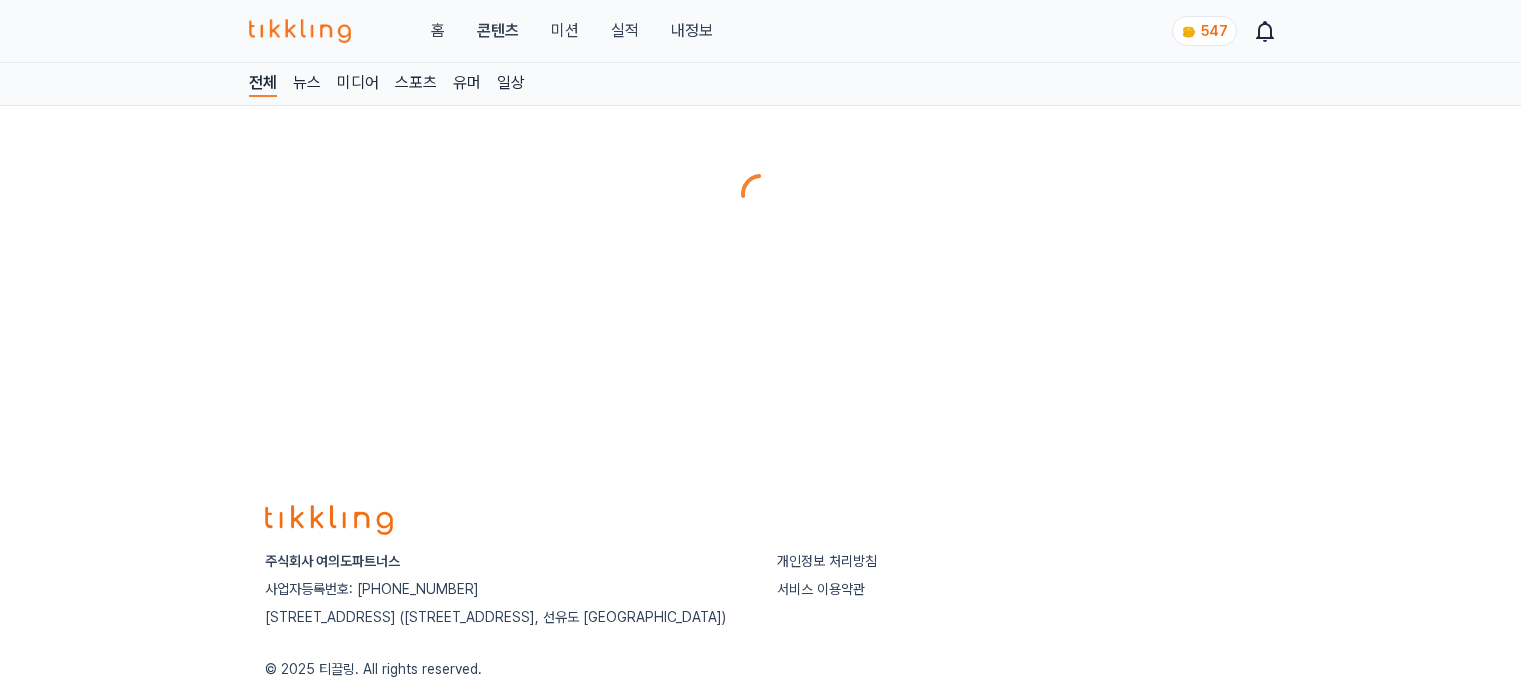 scroll, scrollTop: 0, scrollLeft: 0, axis: both 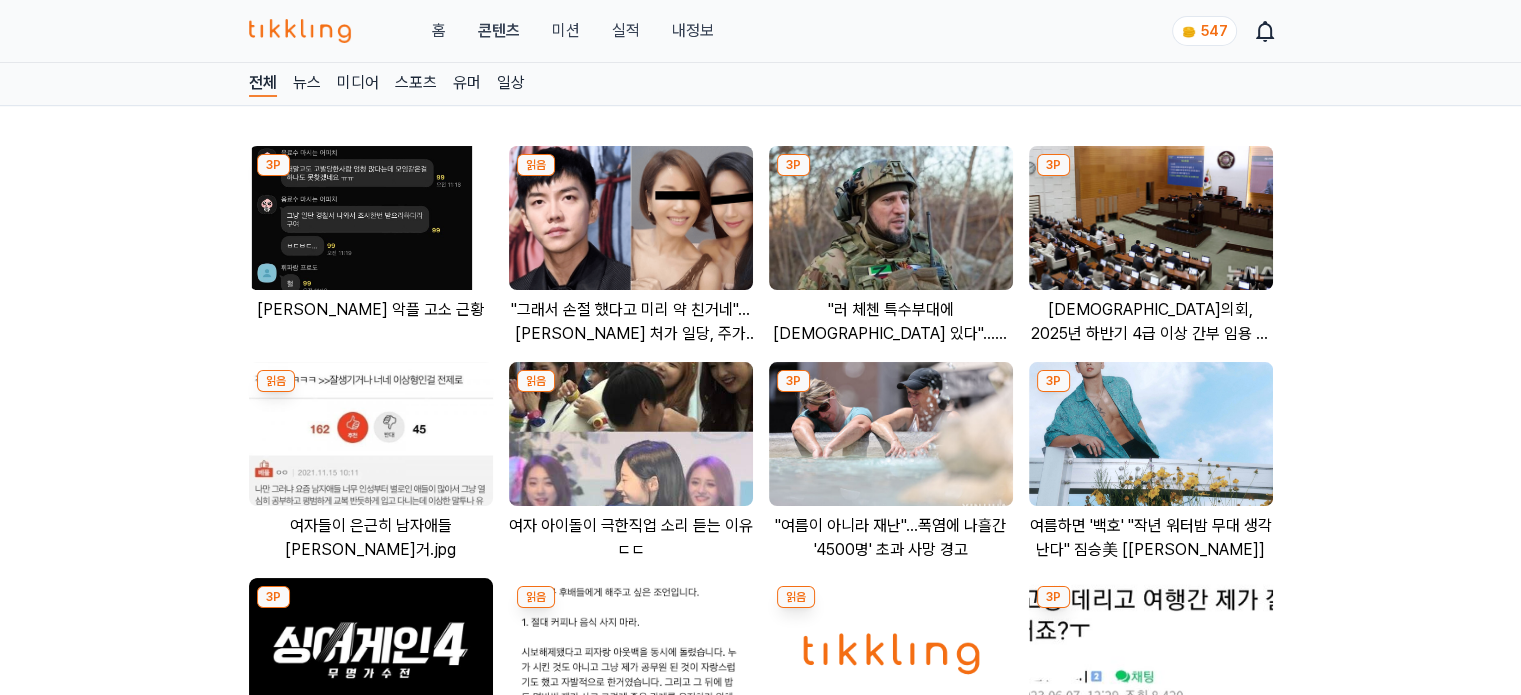 click at bounding box center (371, 218) 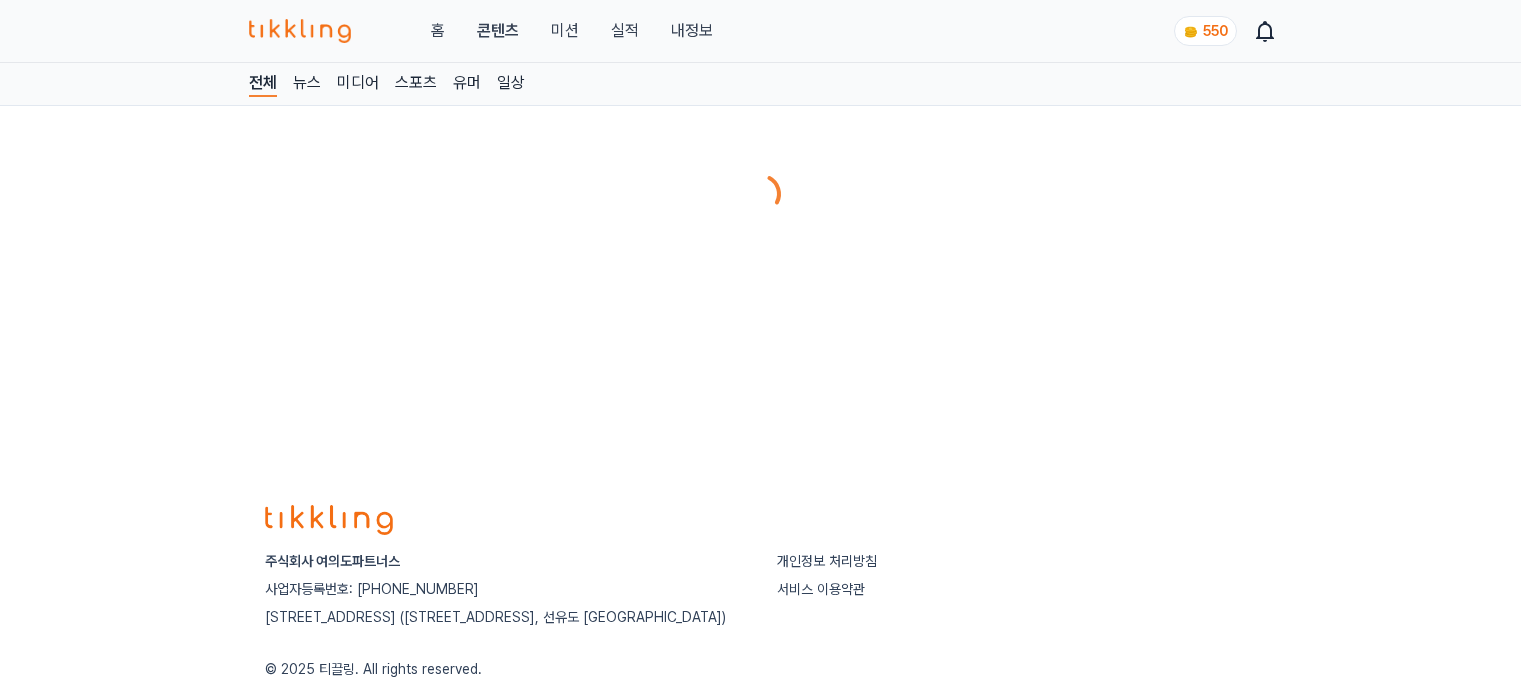 scroll, scrollTop: 0, scrollLeft: 0, axis: both 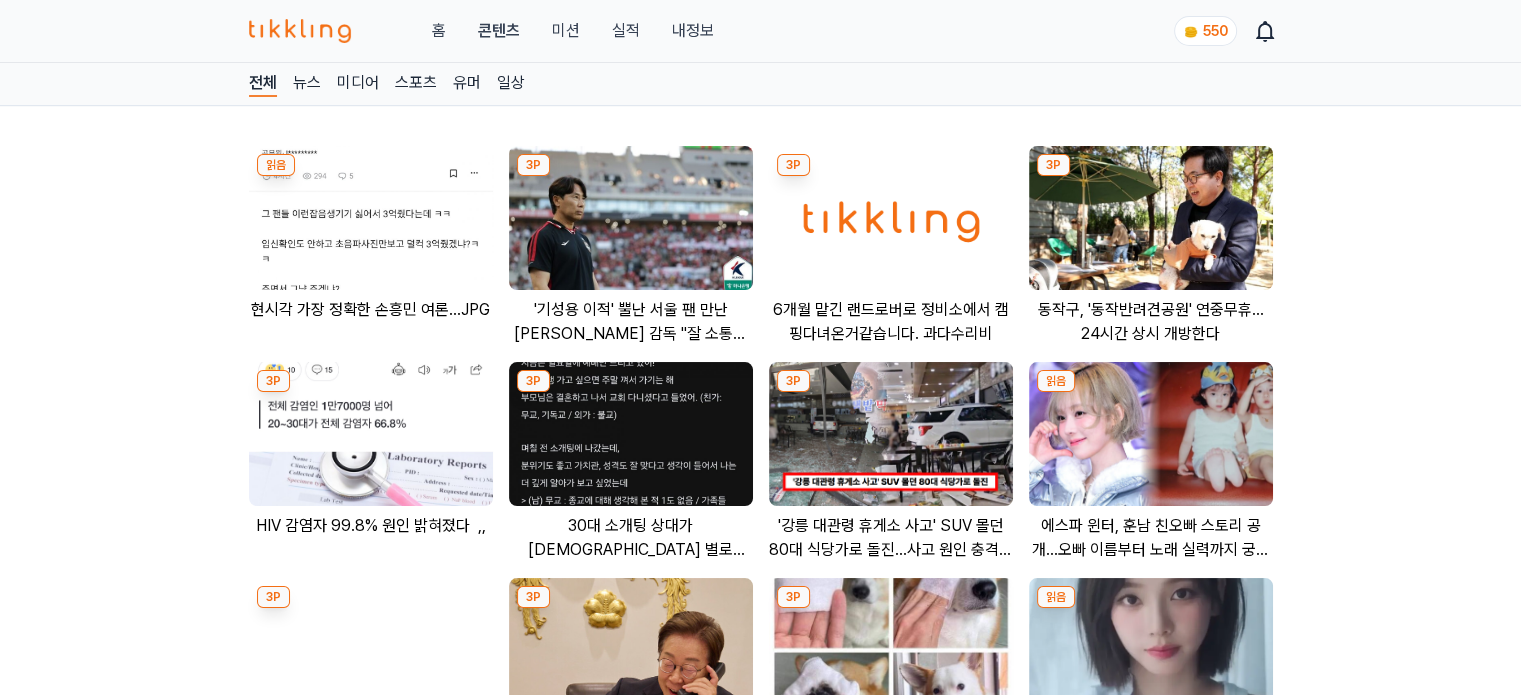 click at bounding box center (631, 218) 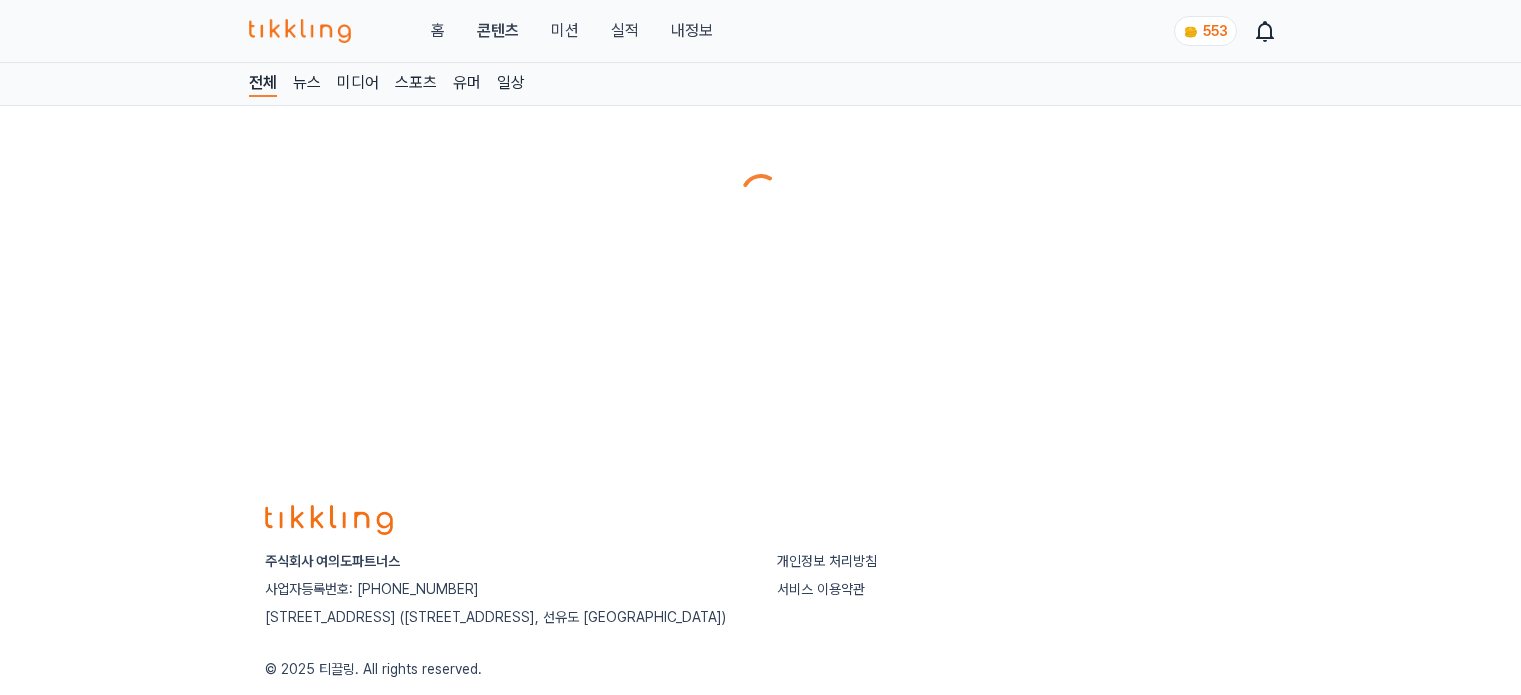 scroll, scrollTop: 0, scrollLeft: 0, axis: both 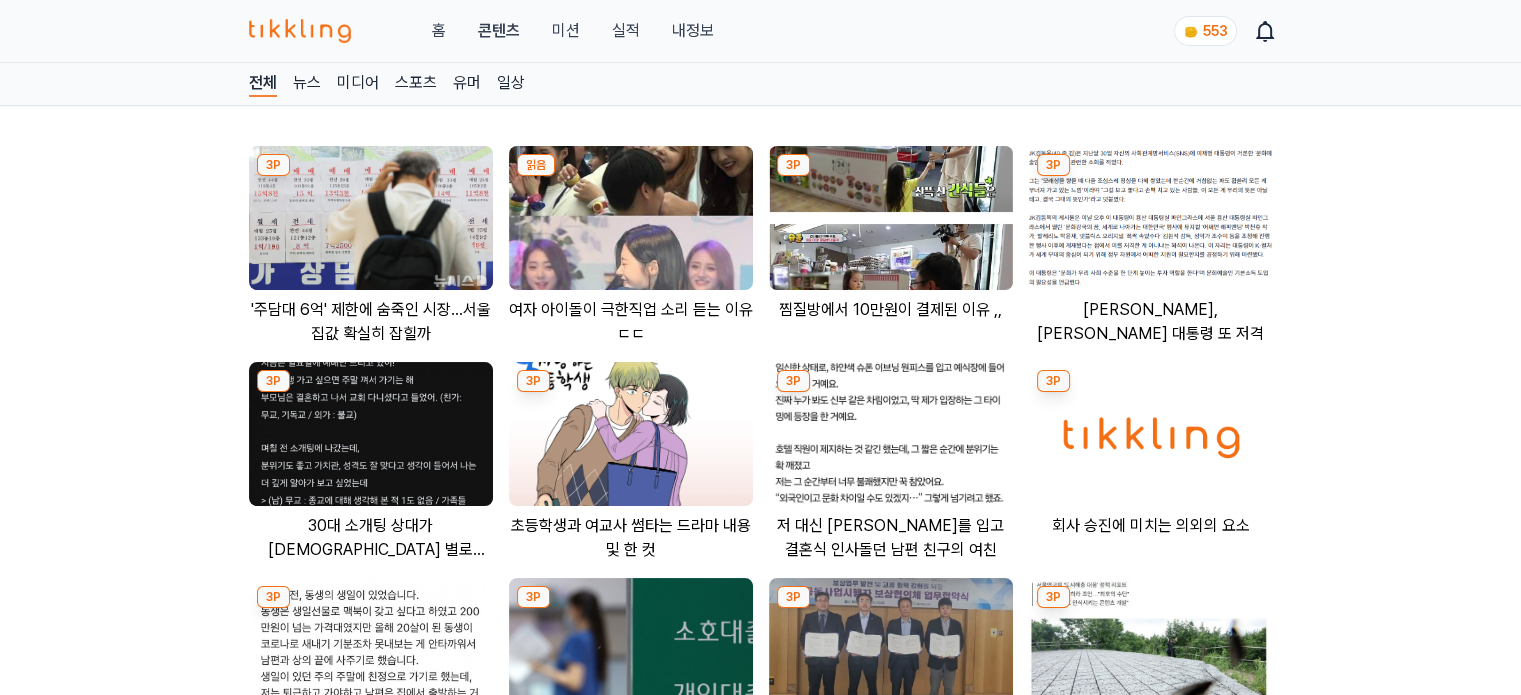click at bounding box center (891, 218) 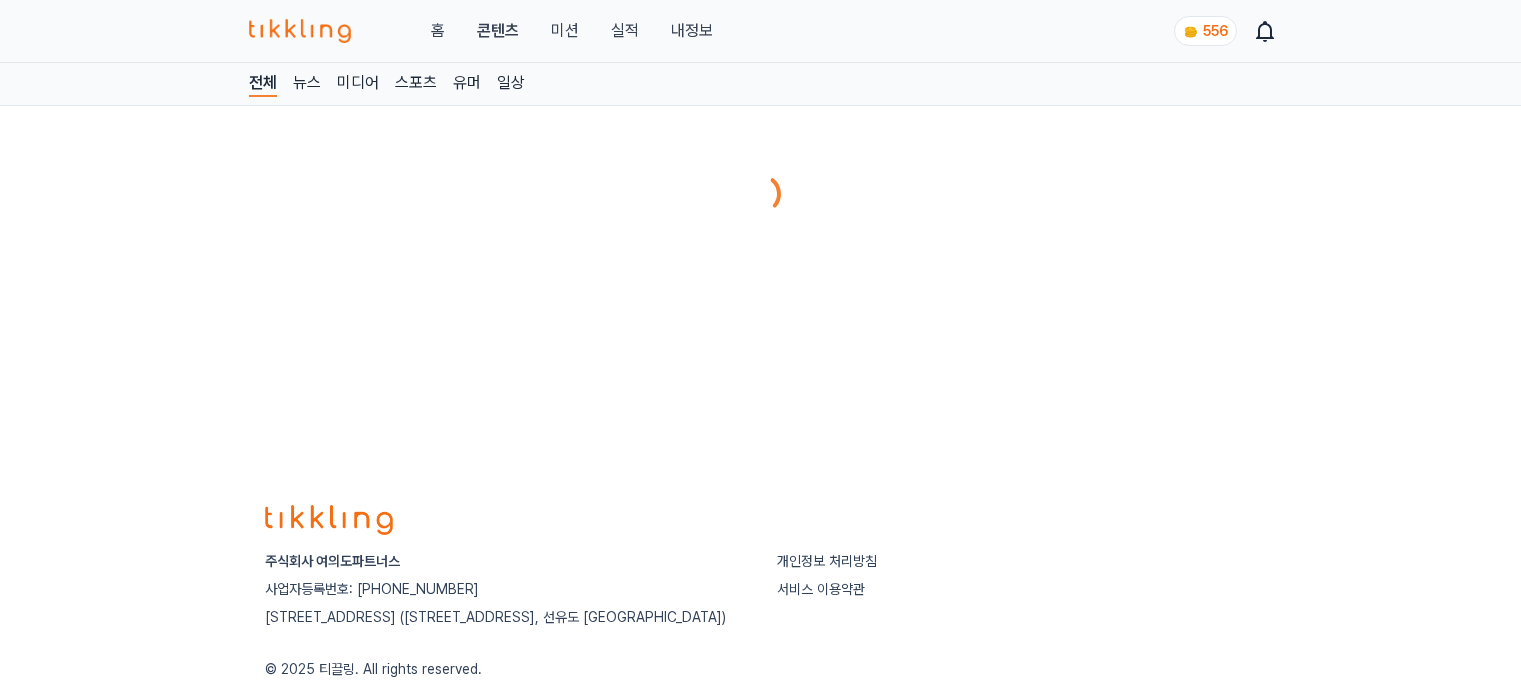 scroll, scrollTop: 0, scrollLeft: 0, axis: both 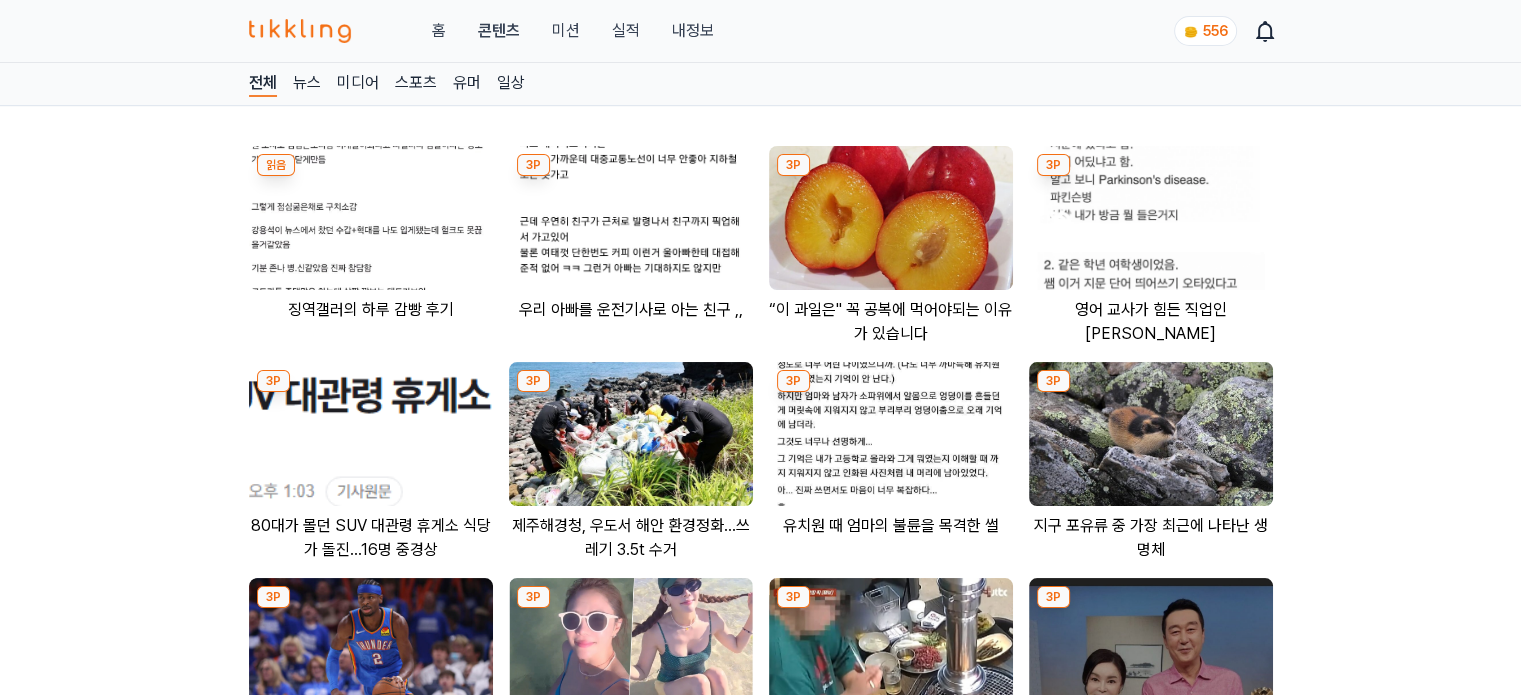 click at bounding box center (631, 218) 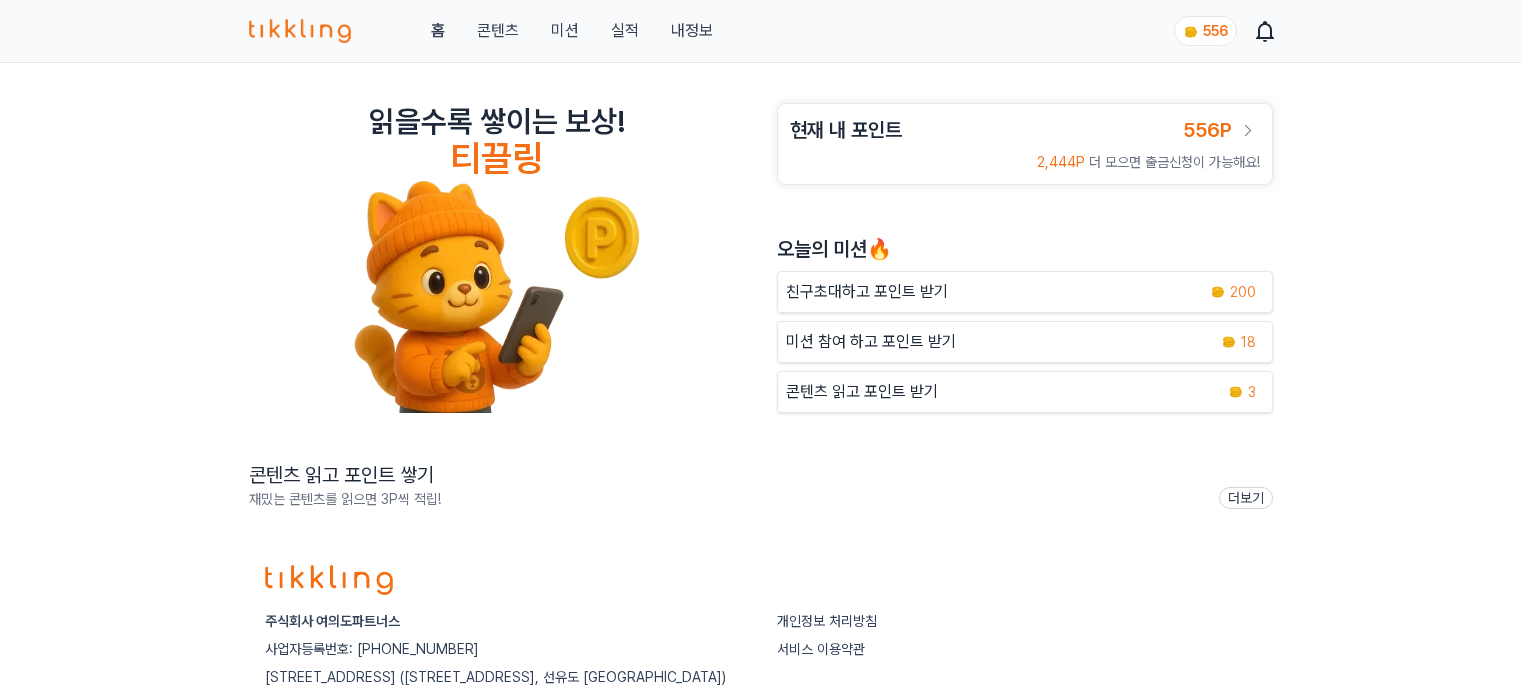 scroll, scrollTop: 0, scrollLeft: 0, axis: both 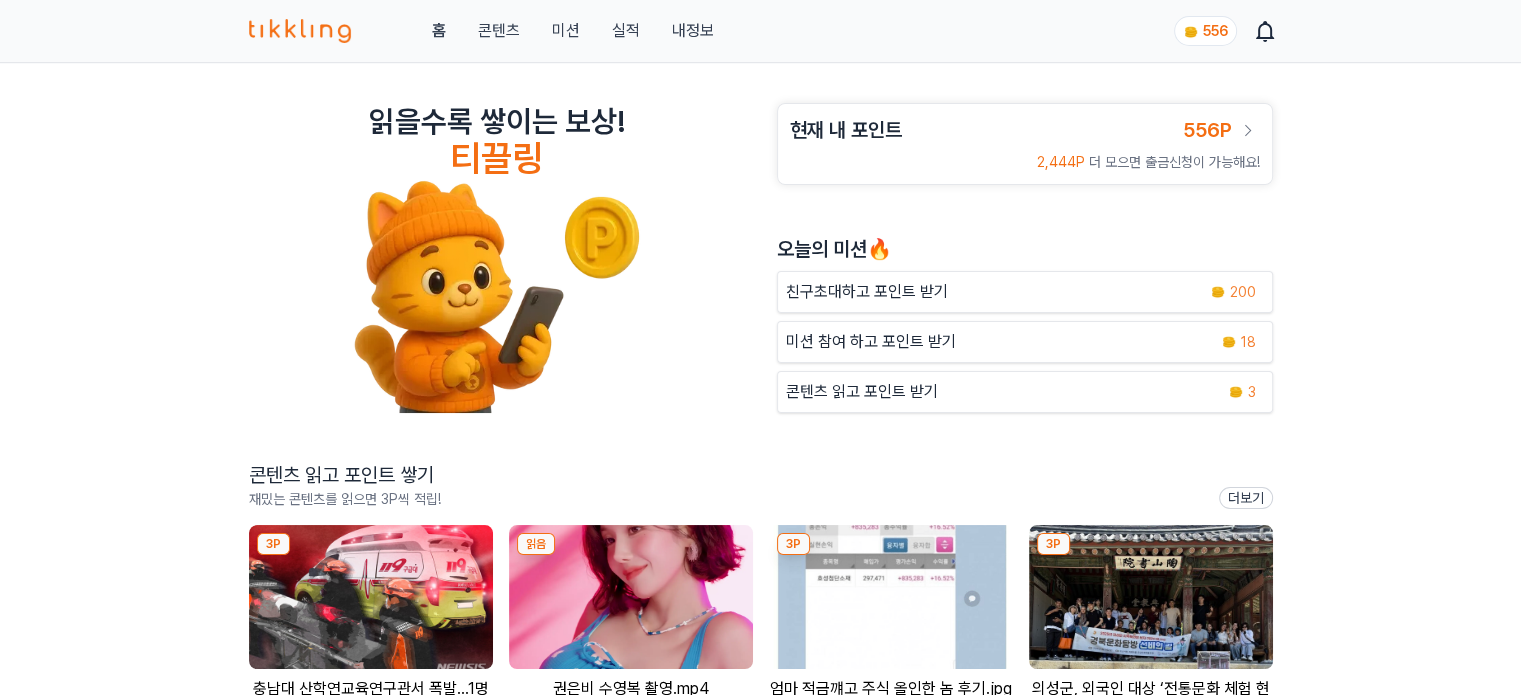 click at bounding box center (371, 597) 